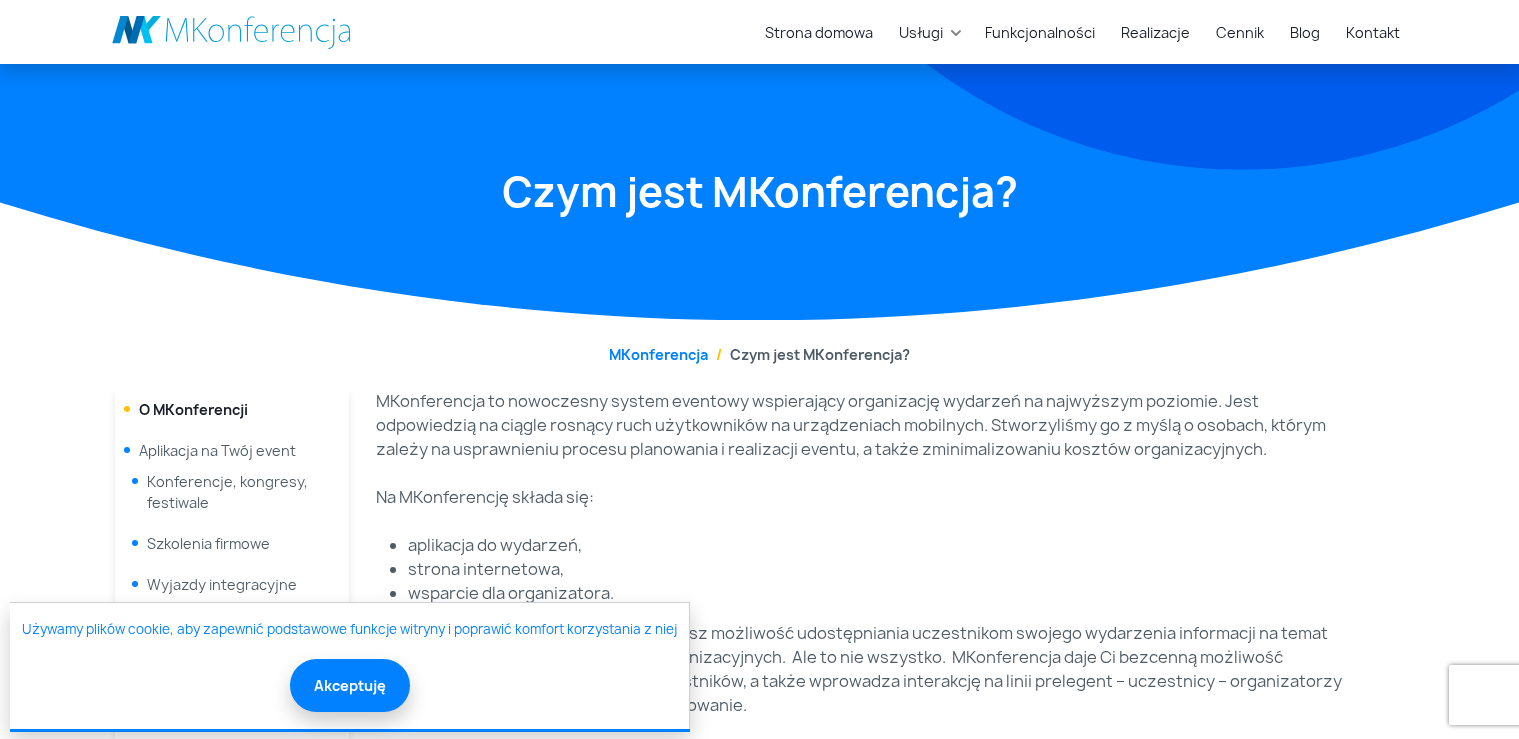 scroll, scrollTop: 634, scrollLeft: 0, axis: vertical 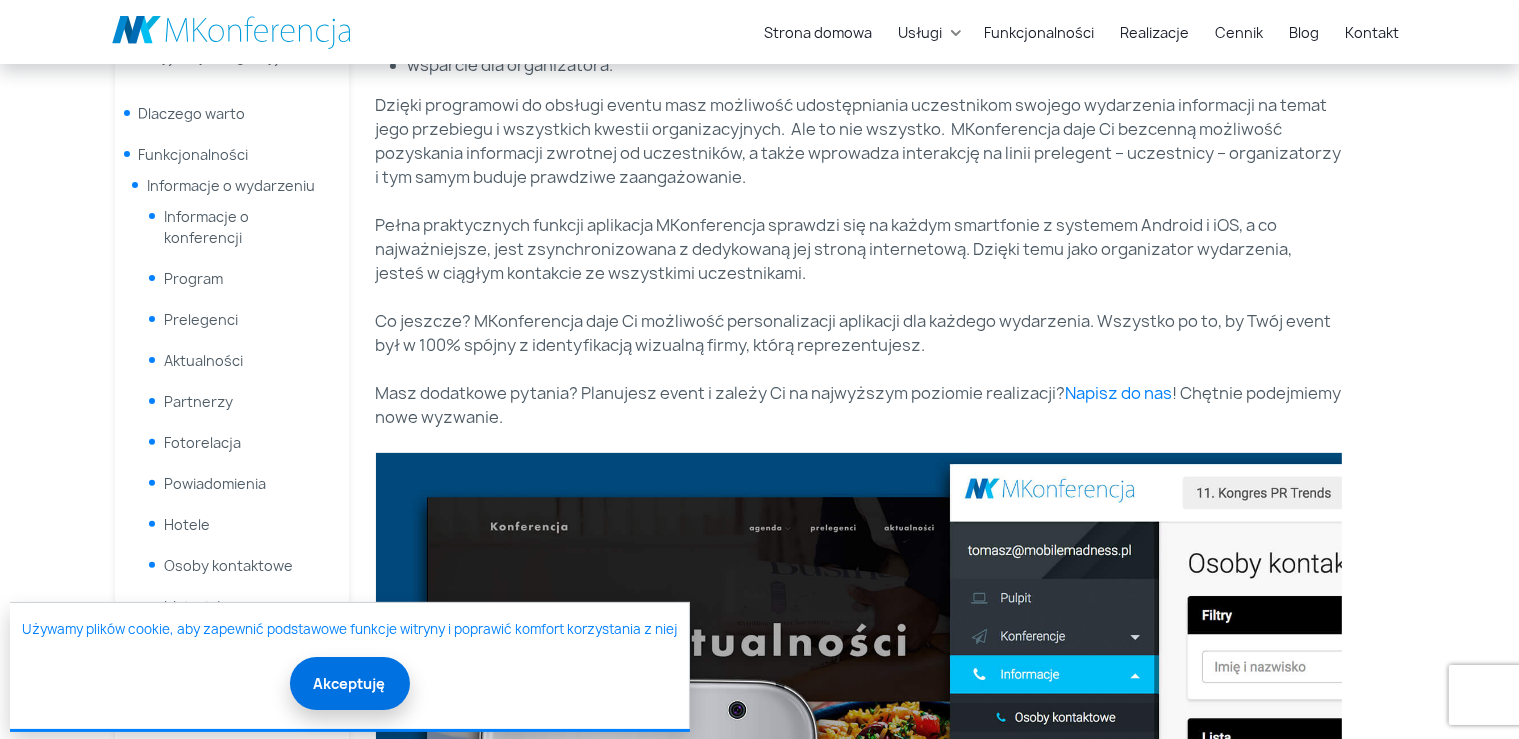 click on "Akceptuję" at bounding box center (350, 683) 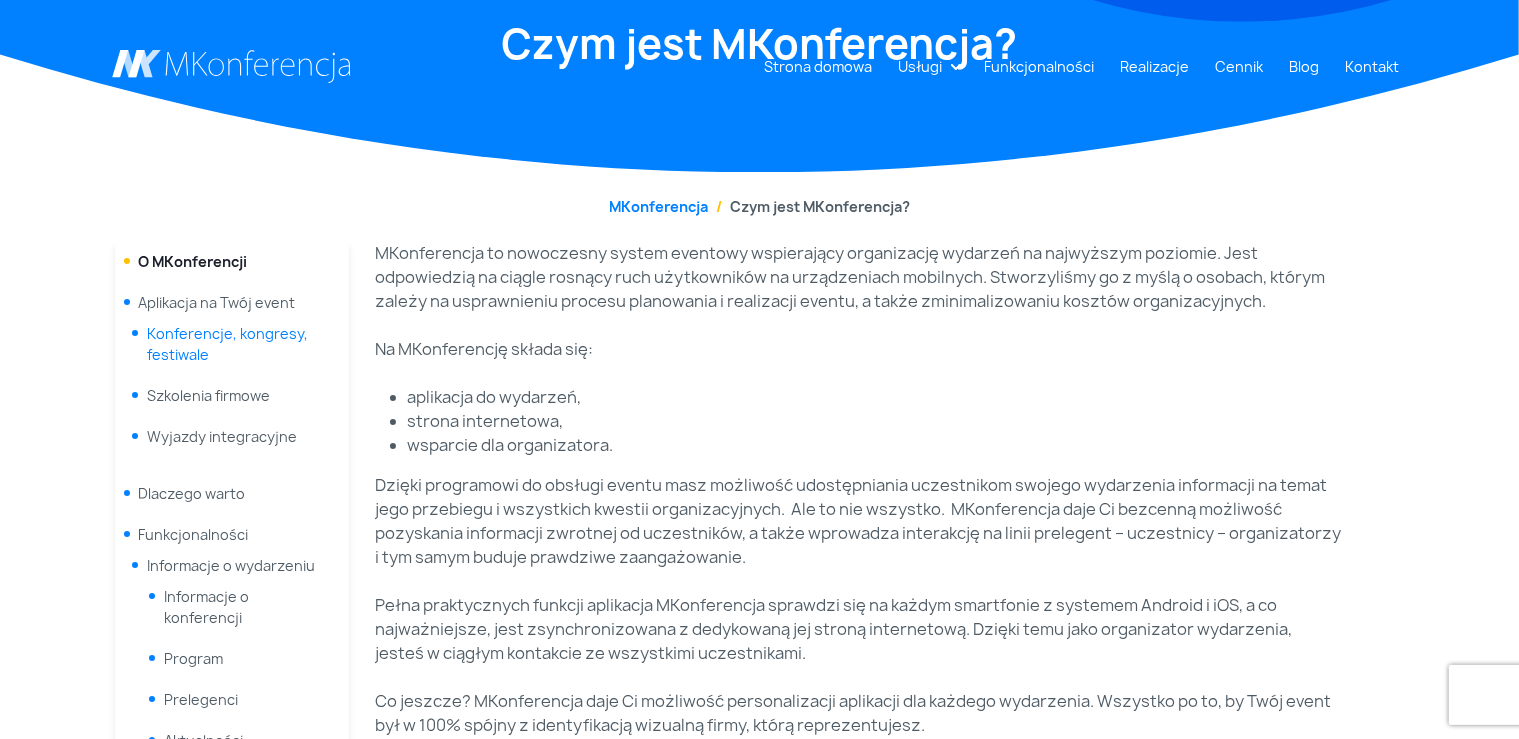 scroll, scrollTop: 211, scrollLeft: 0, axis: vertical 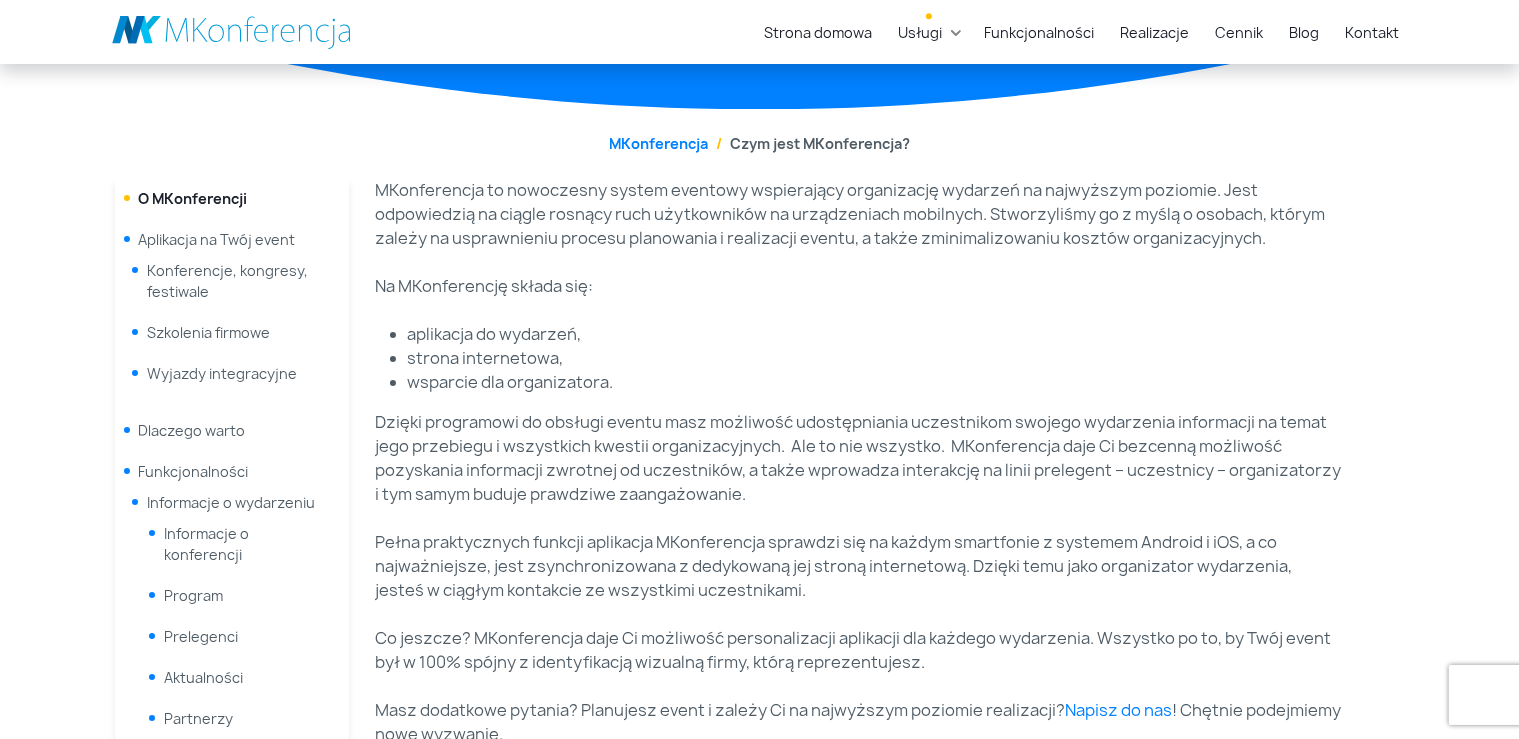 click on "Usługi" at bounding box center (921, 32) 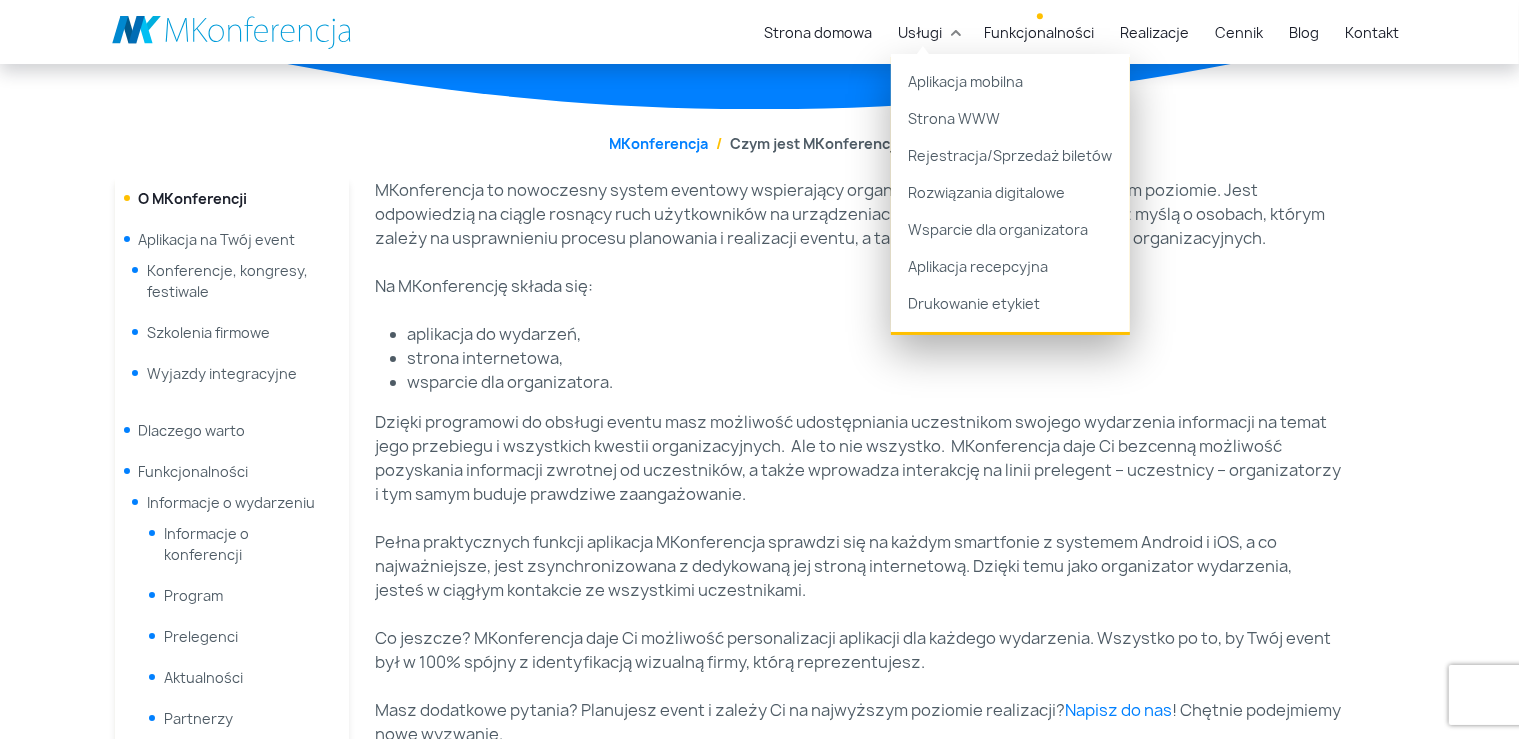 click on "Funkcjonalności" at bounding box center [1040, 32] 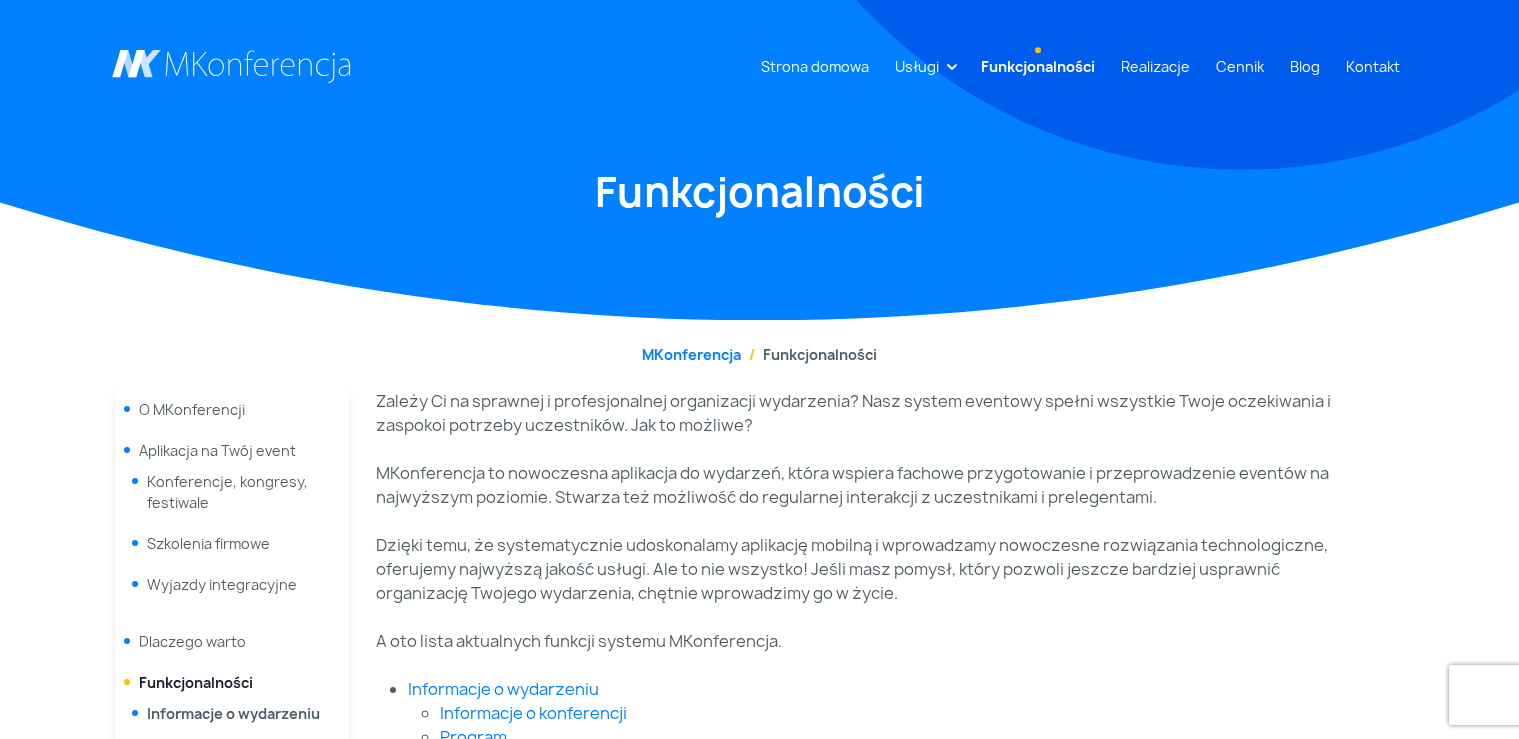 scroll, scrollTop: 317, scrollLeft: 0, axis: vertical 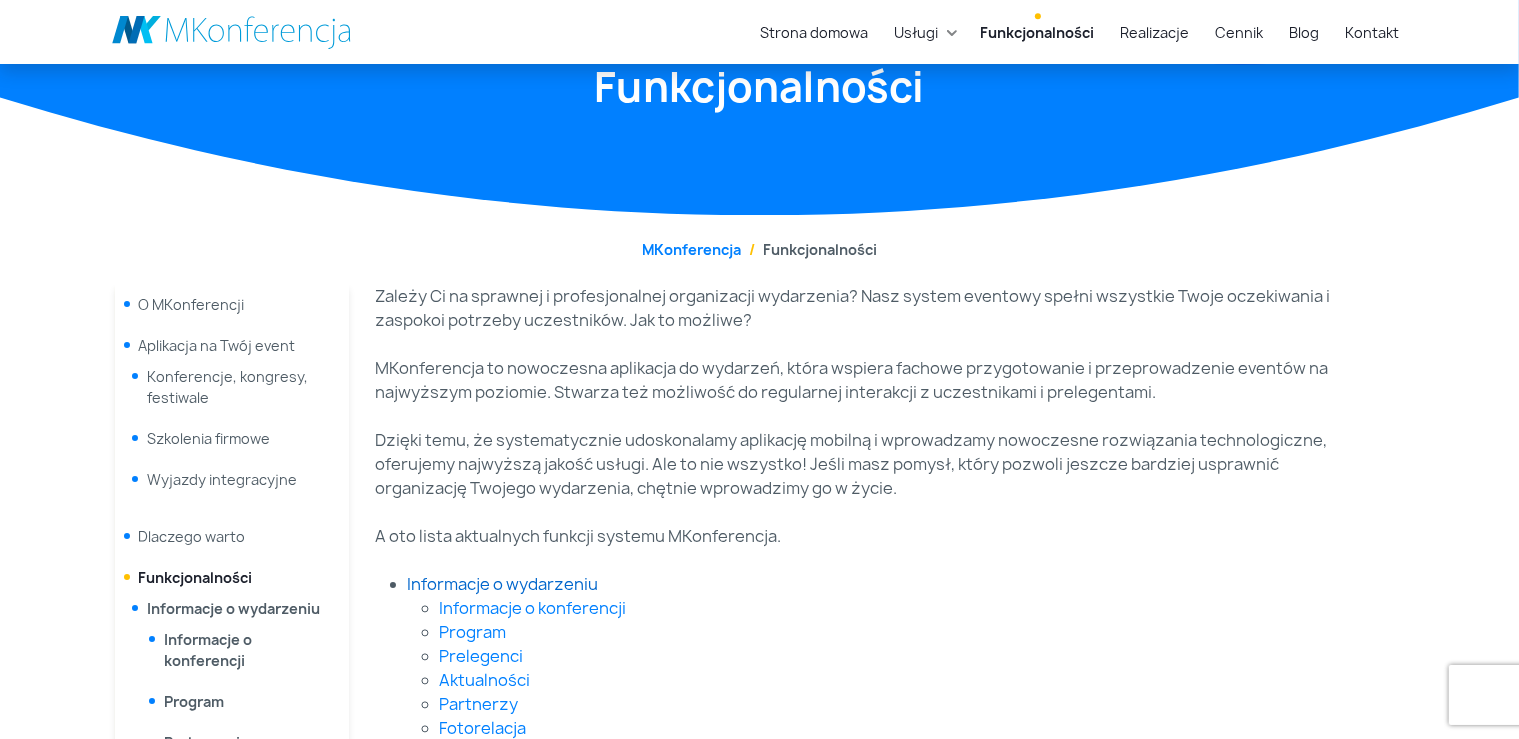 click on "Informacje o wydarzeniu" at bounding box center (503, 584) 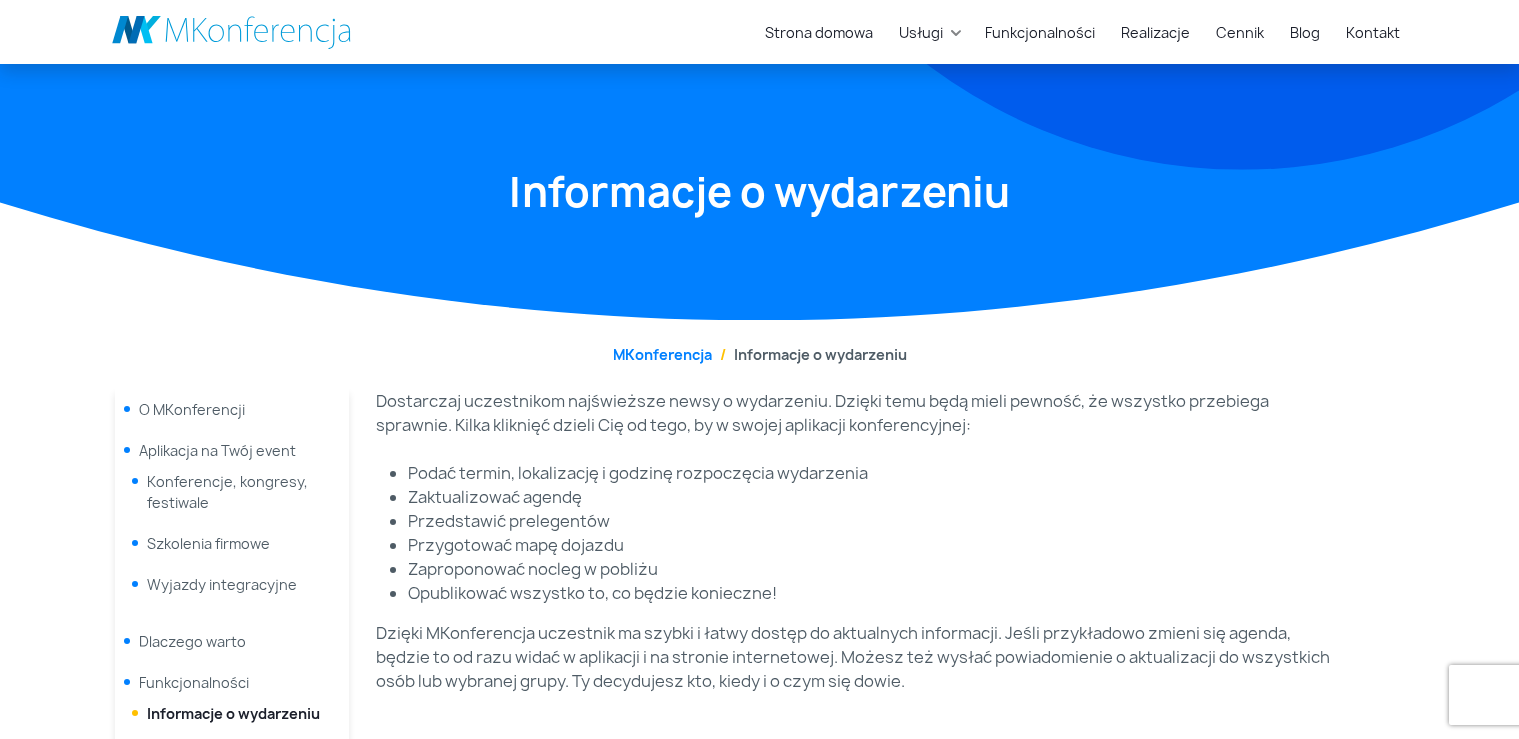 scroll, scrollTop: 422, scrollLeft: 0, axis: vertical 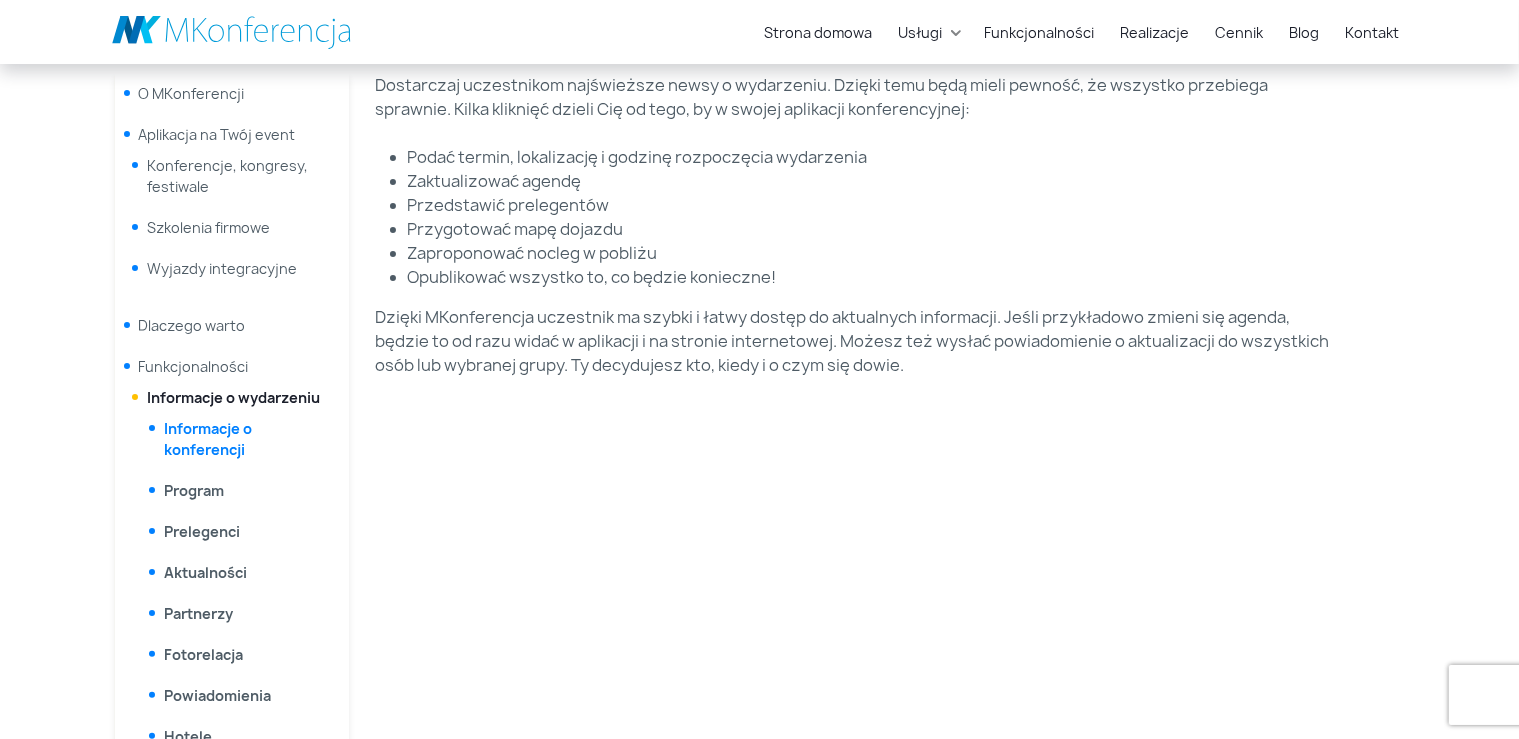 click on "Informacje o konferencji" at bounding box center [208, 439] 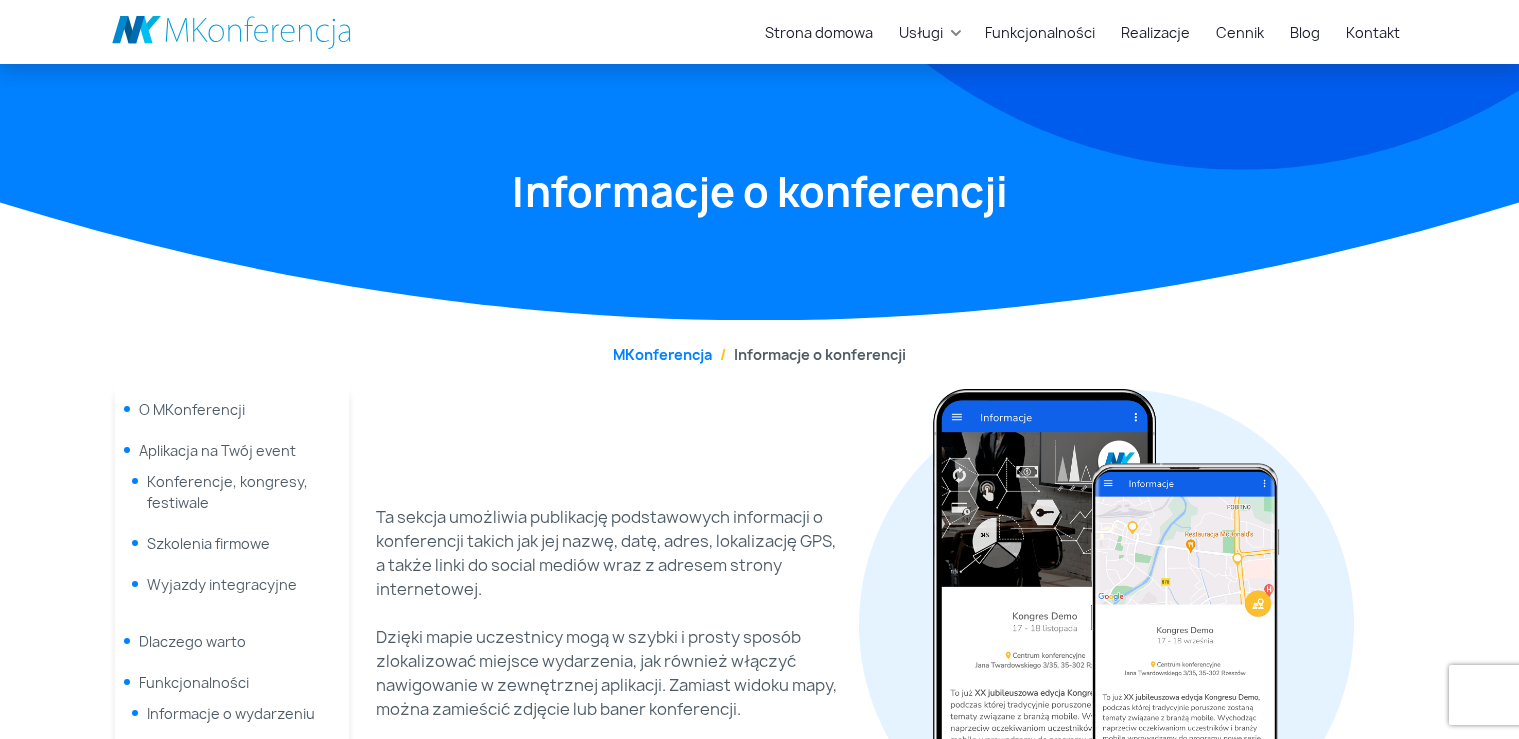 scroll, scrollTop: 317, scrollLeft: 0, axis: vertical 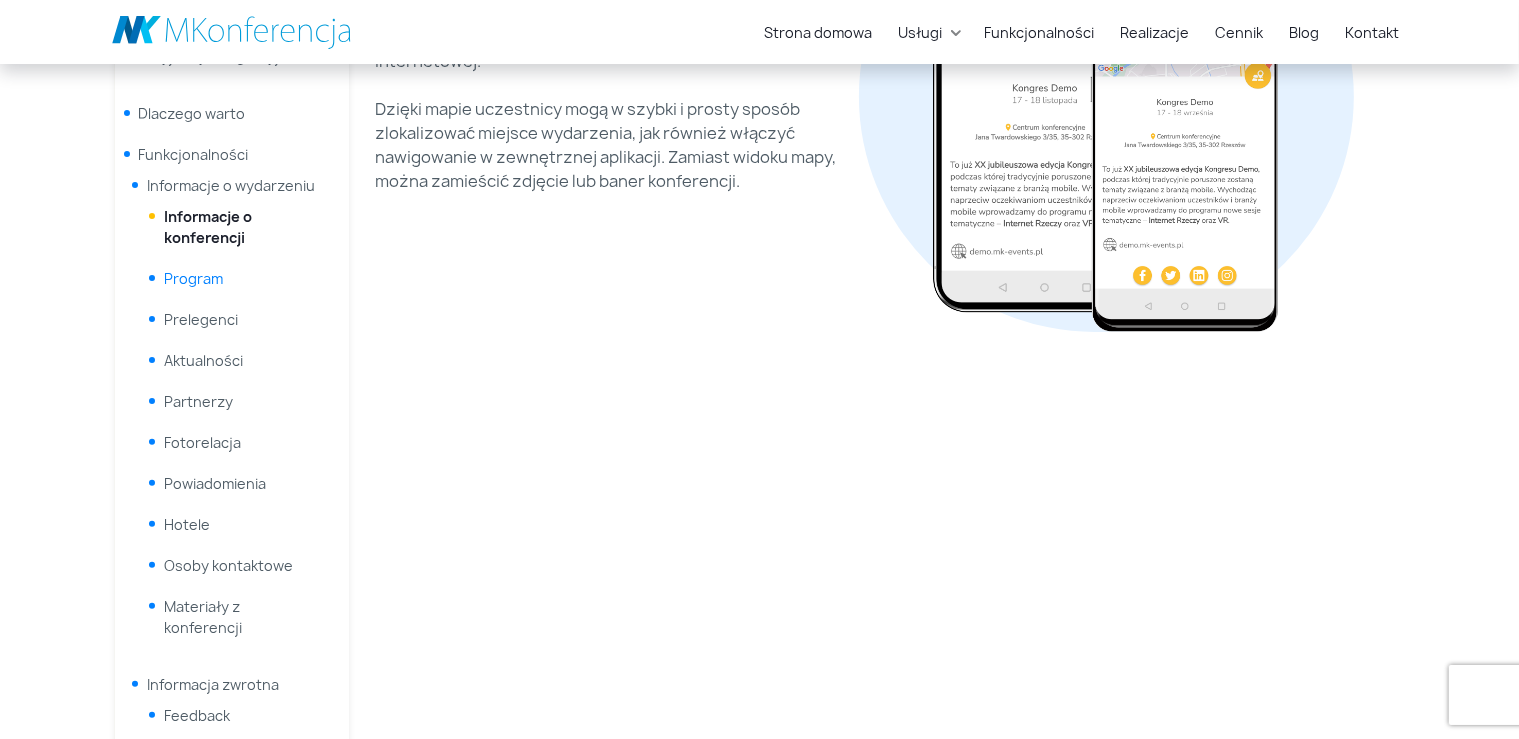 click on "Program" at bounding box center [193, 278] 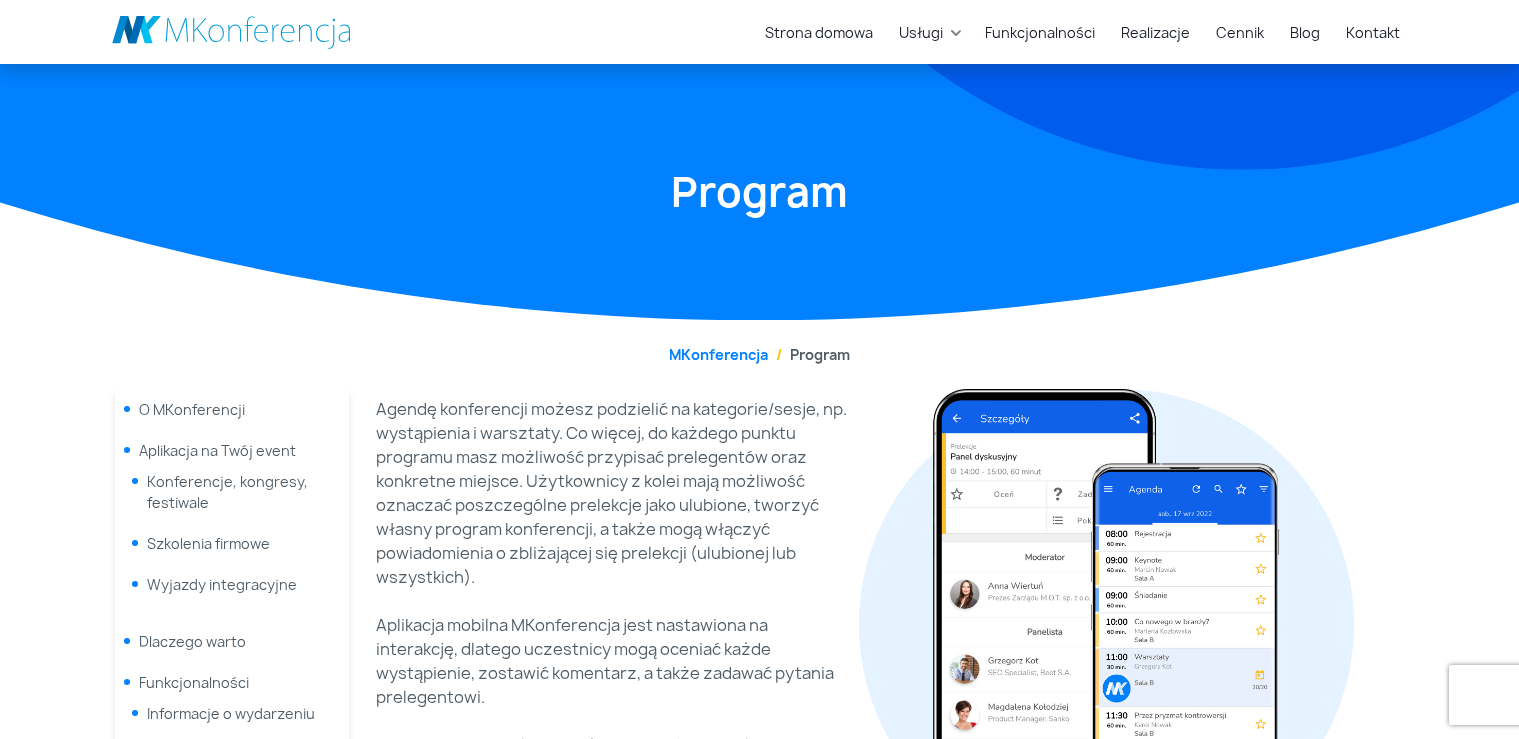 scroll, scrollTop: 317, scrollLeft: 0, axis: vertical 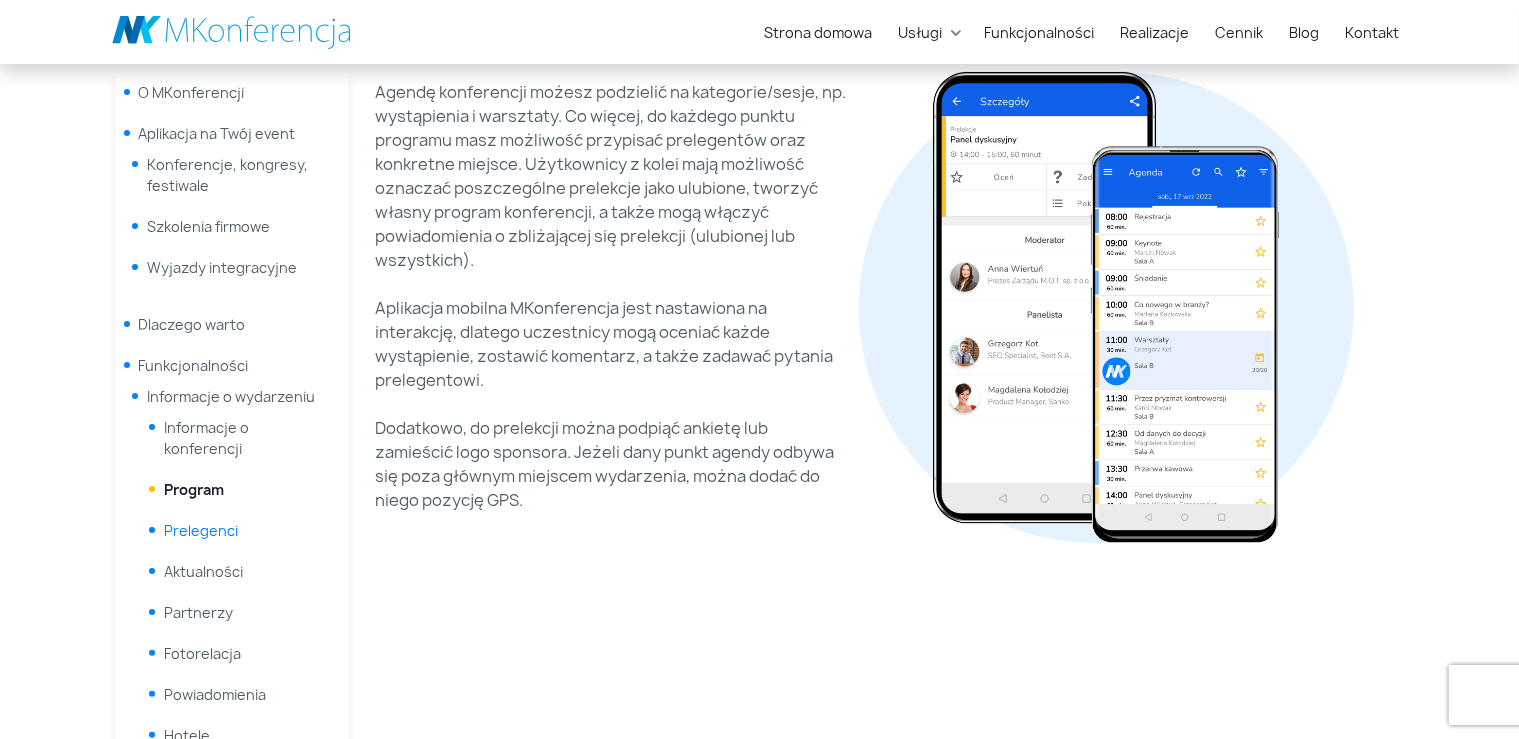 drag, startPoint x: 170, startPoint y: 519, endPoint x: 179, endPoint y: 535, distance: 18.35756 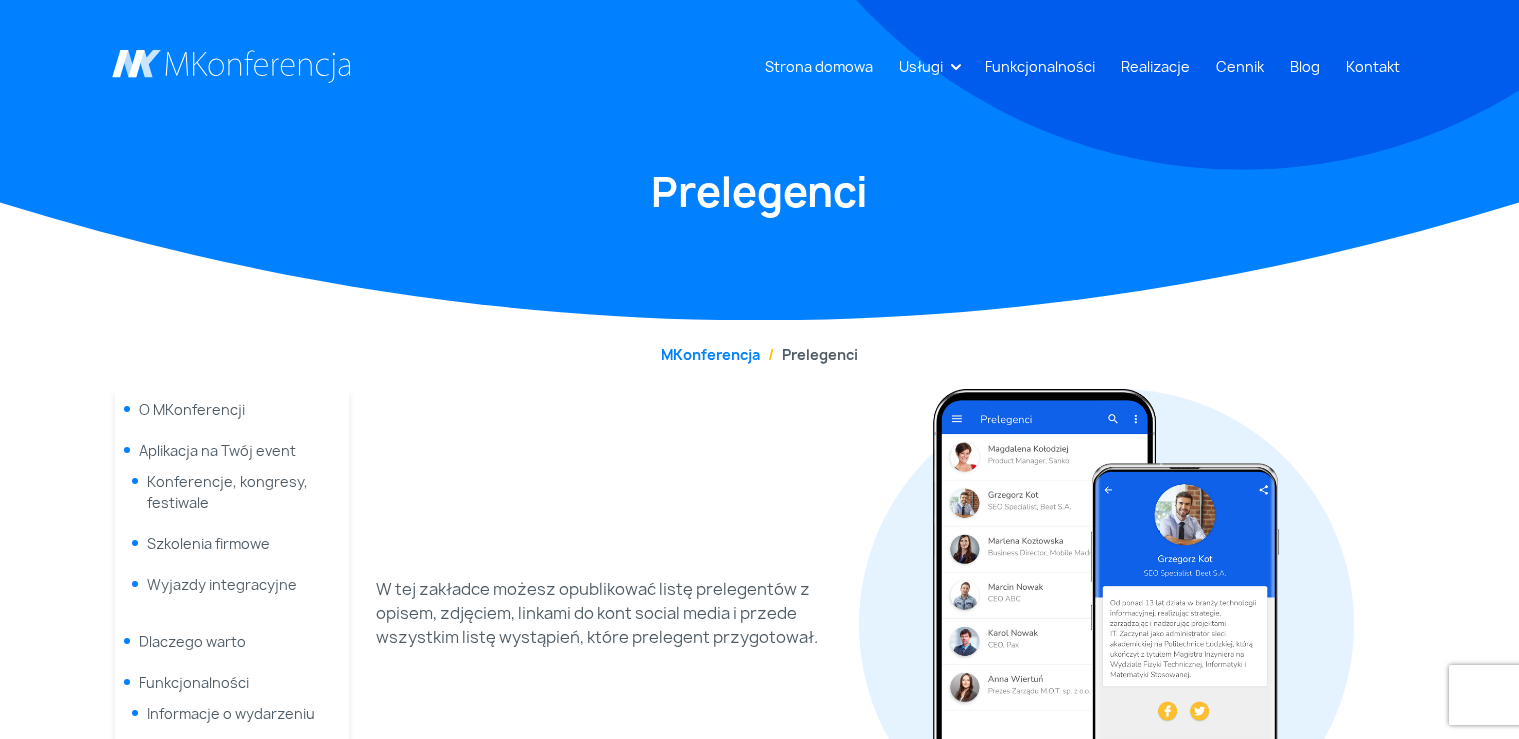 scroll, scrollTop: 0, scrollLeft: 0, axis: both 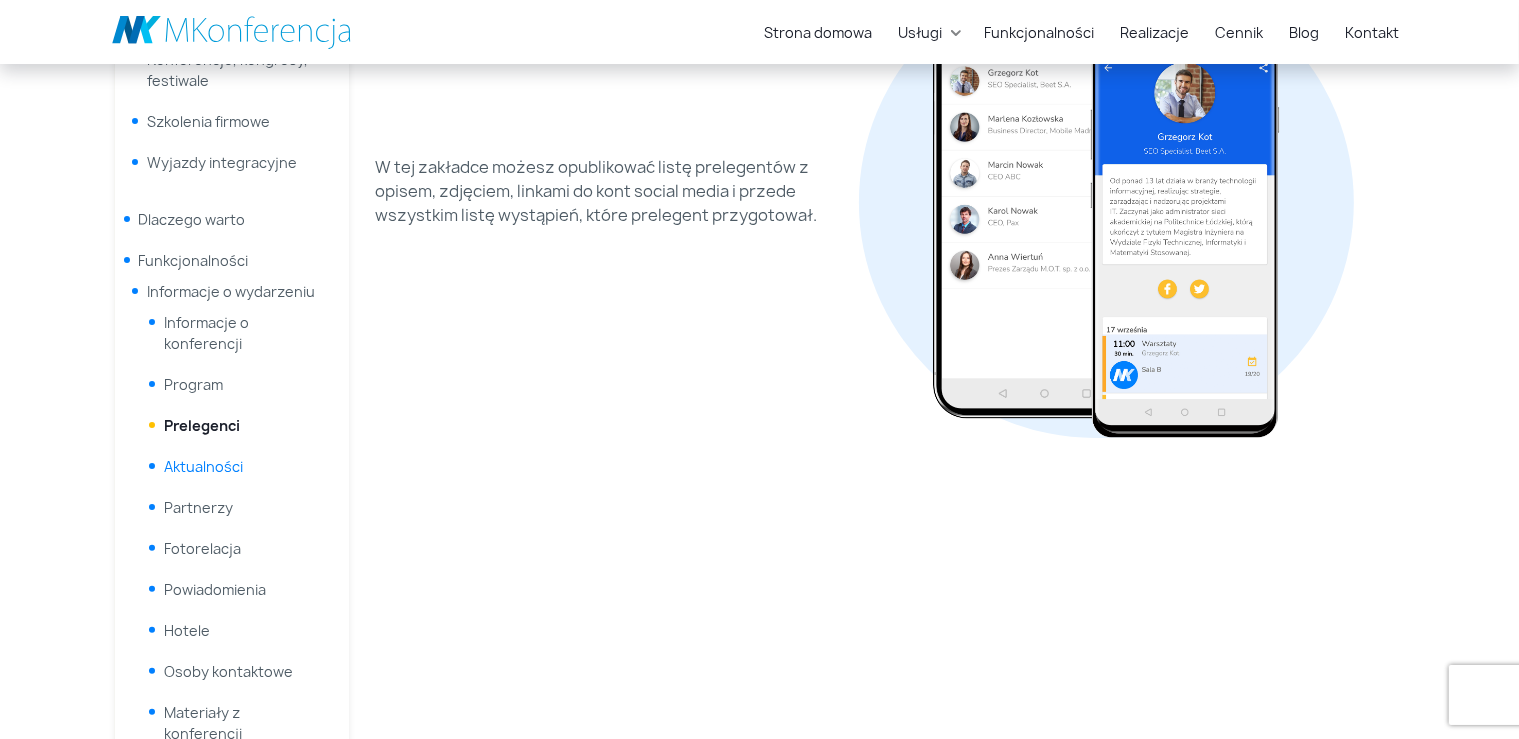 click on "Aktualności" at bounding box center (203, 466) 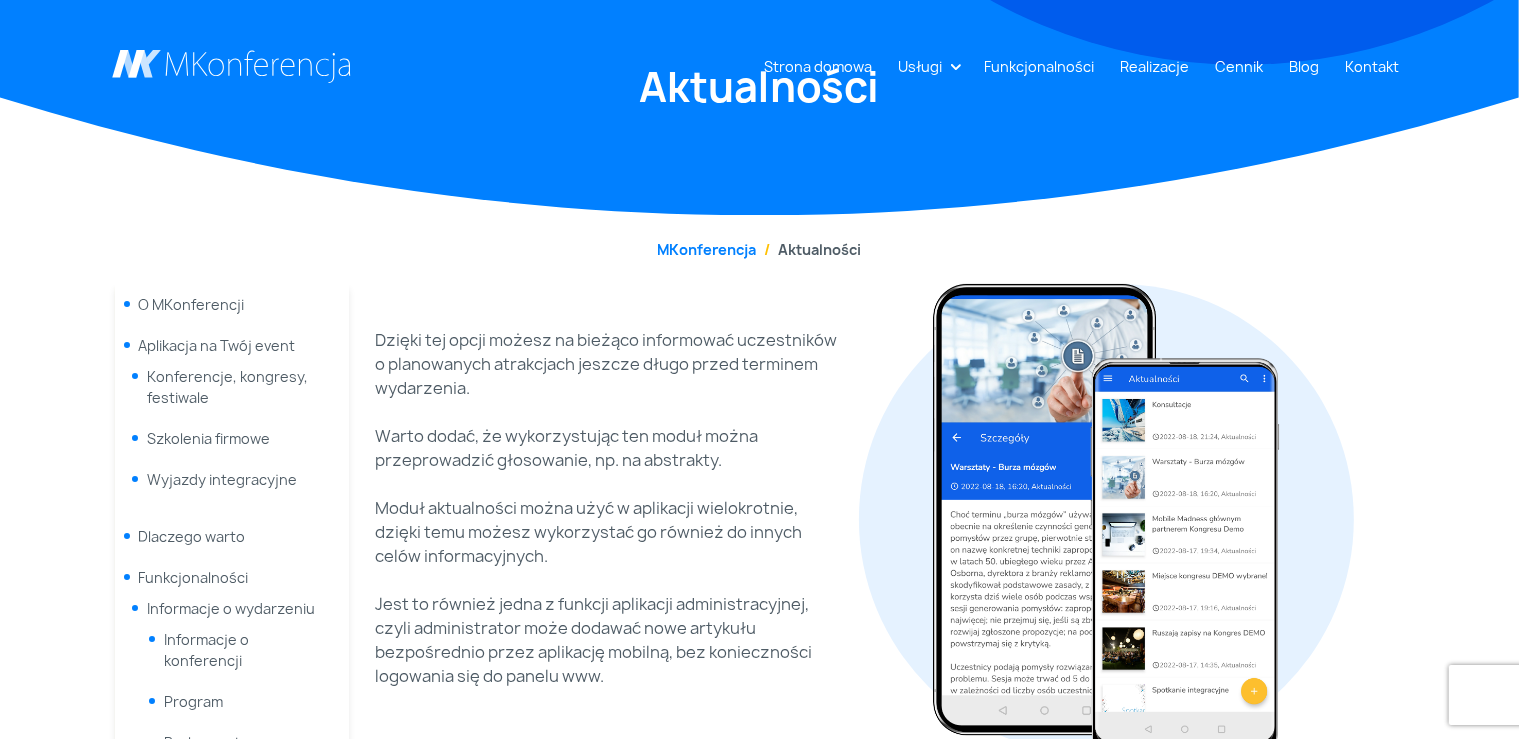 scroll, scrollTop: 0, scrollLeft: 0, axis: both 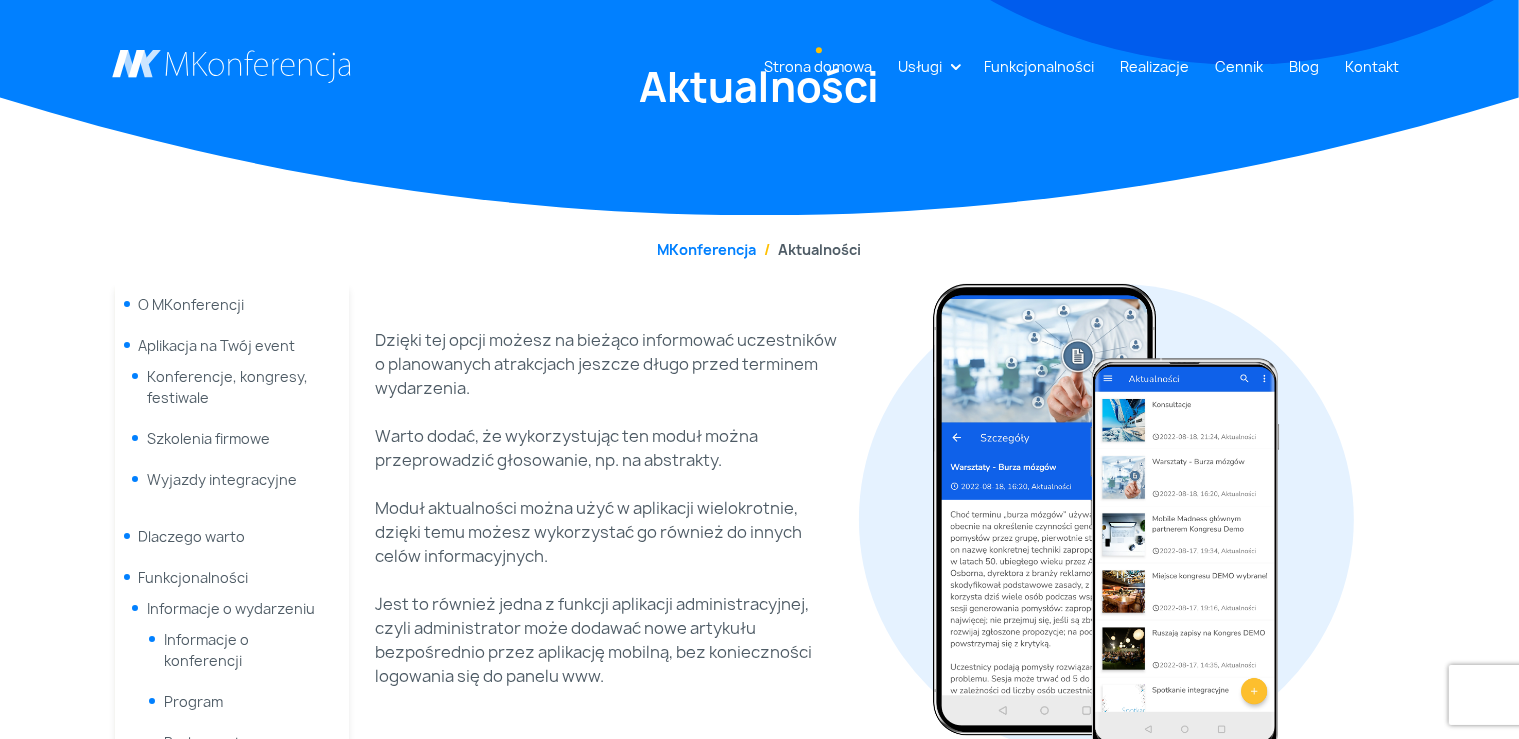 click on "Strona domowa" at bounding box center (819, 66) 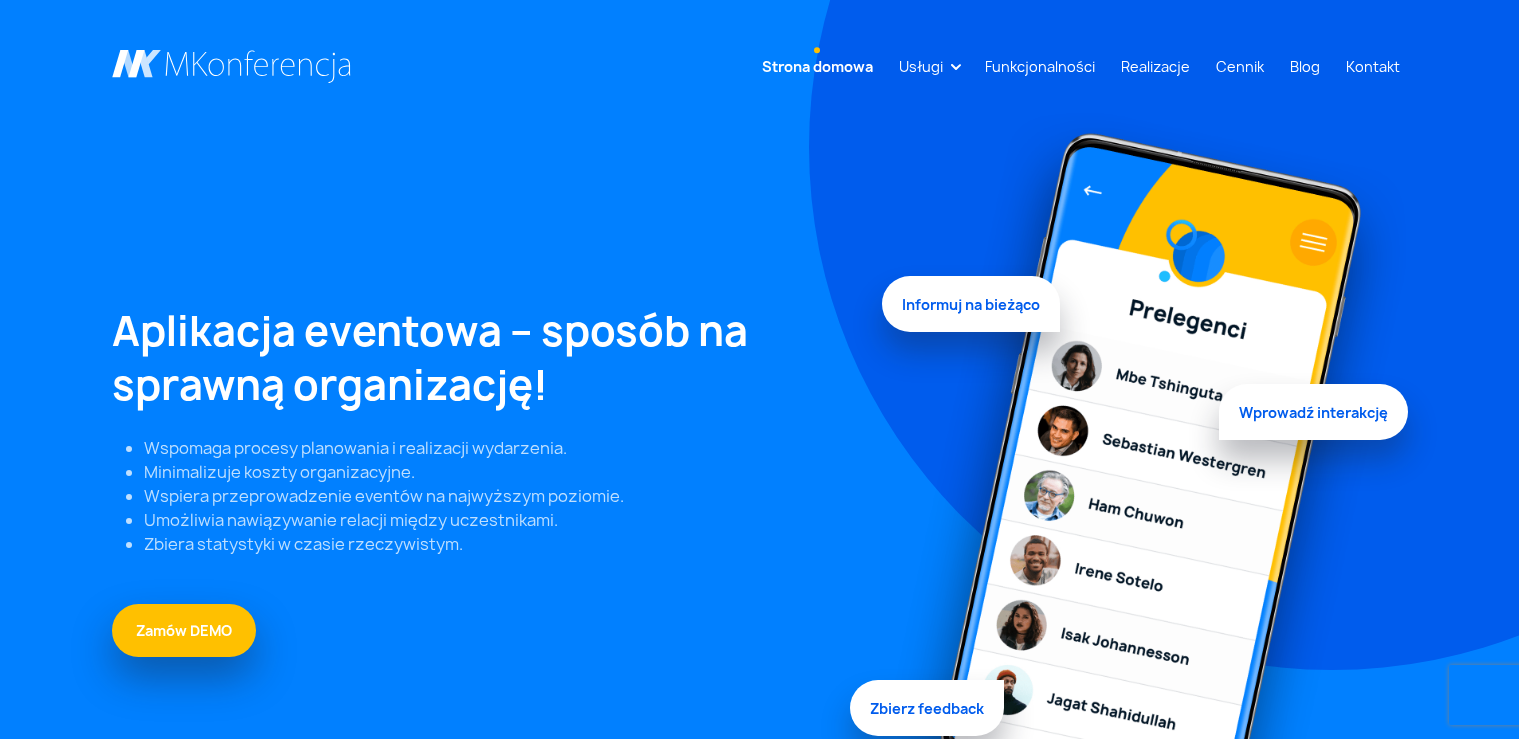 scroll, scrollTop: 0, scrollLeft: 0, axis: both 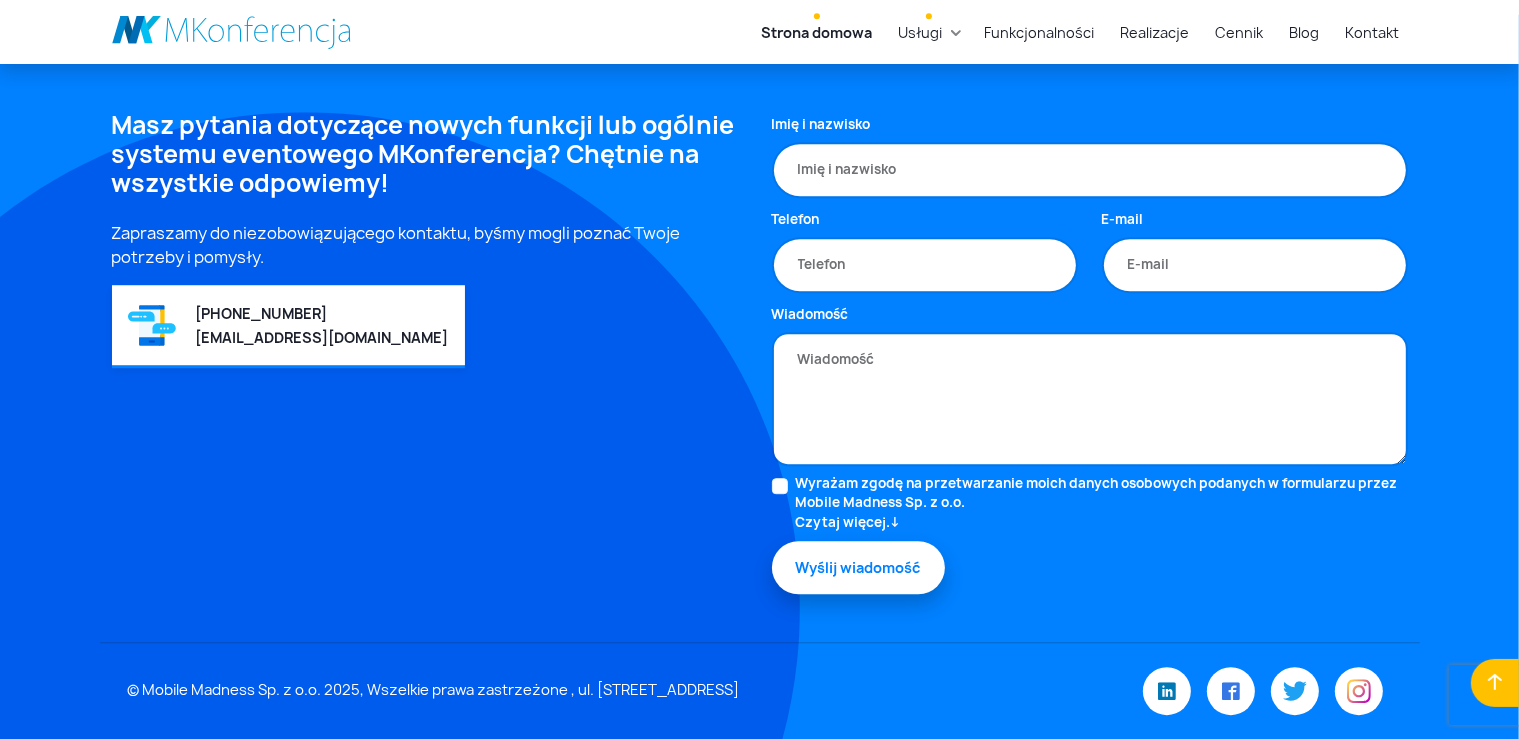 click on "Usługi" at bounding box center (921, 32) 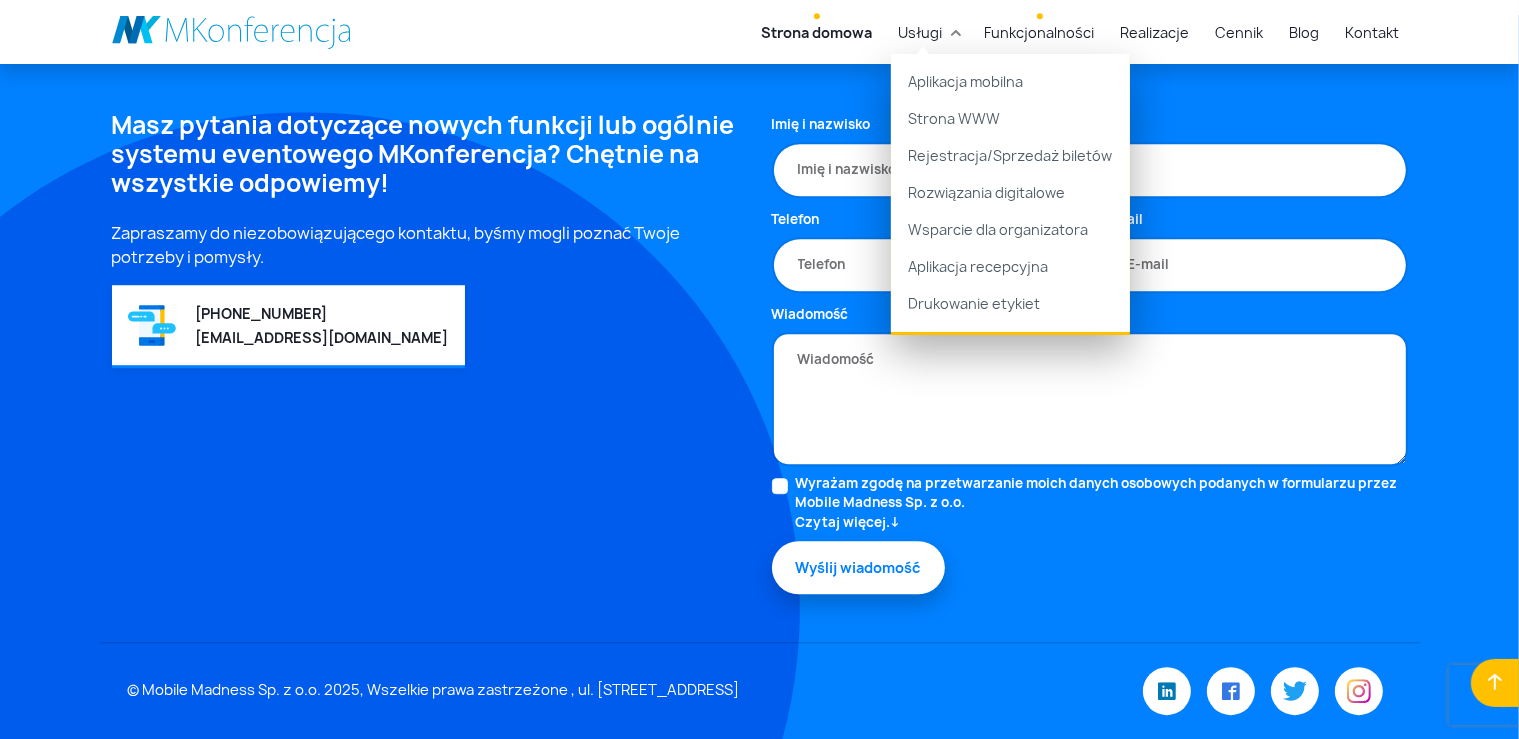 click on "Funkcjonalności" at bounding box center [1040, 32] 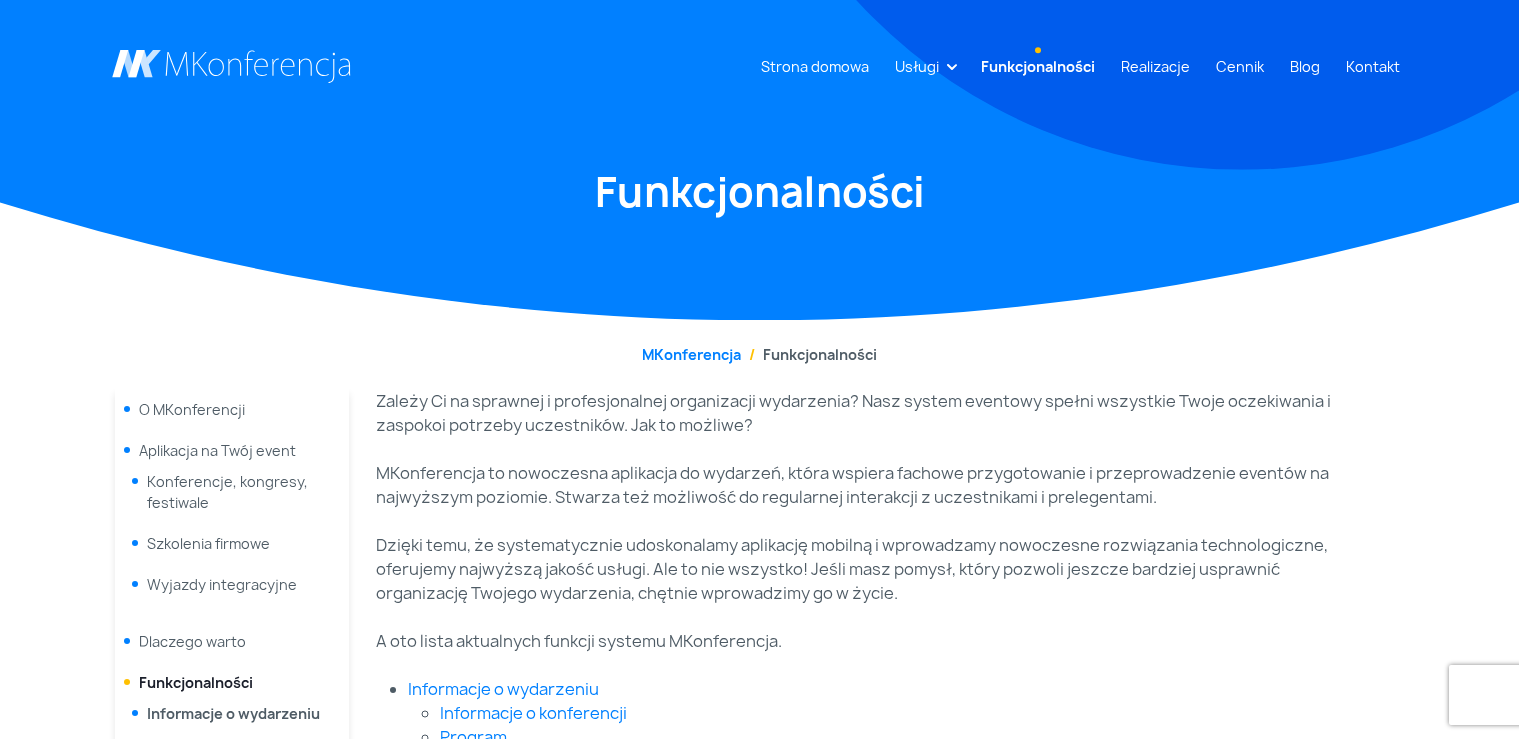 scroll, scrollTop: 0, scrollLeft: 0, axis: both 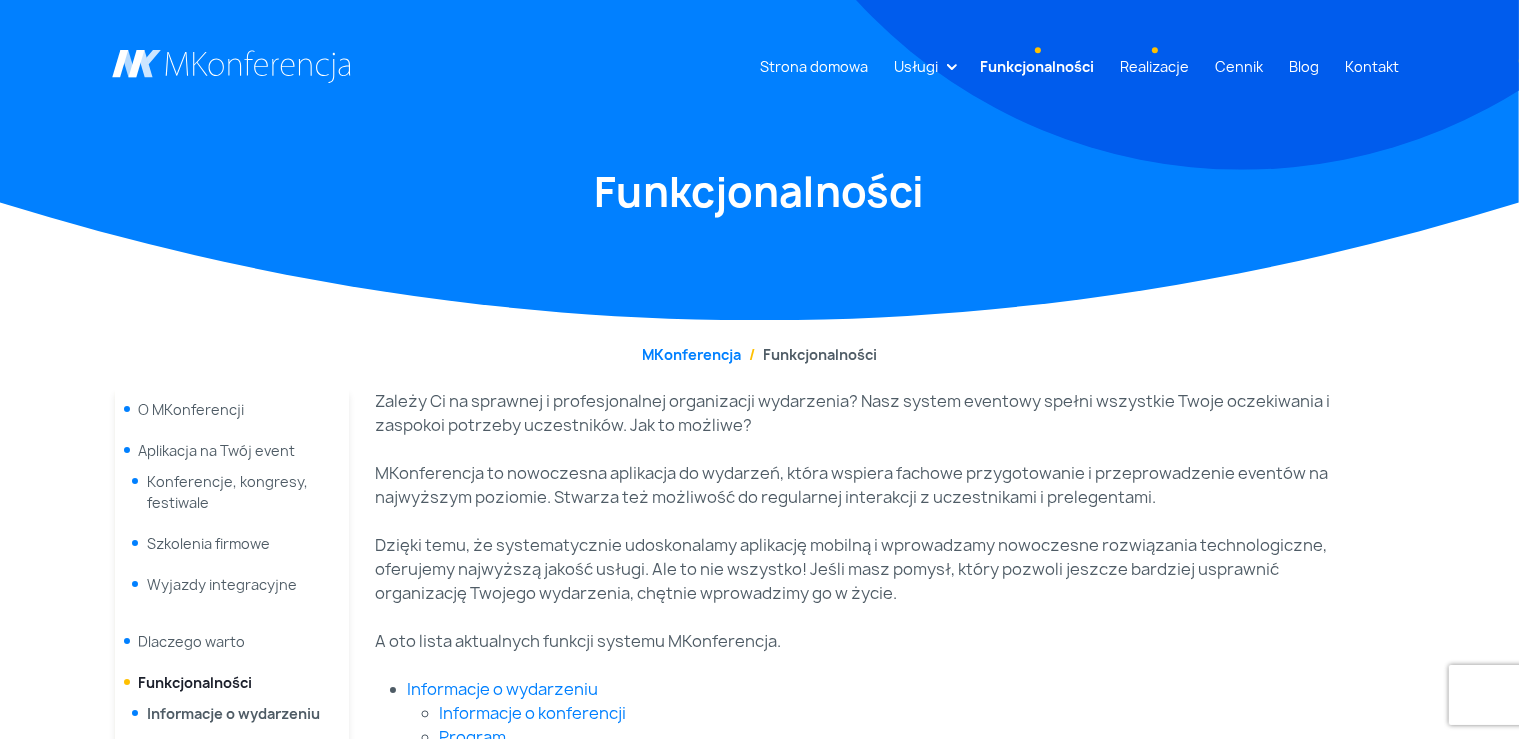 click on "Realizacje" at bounding box center [1155, 66] 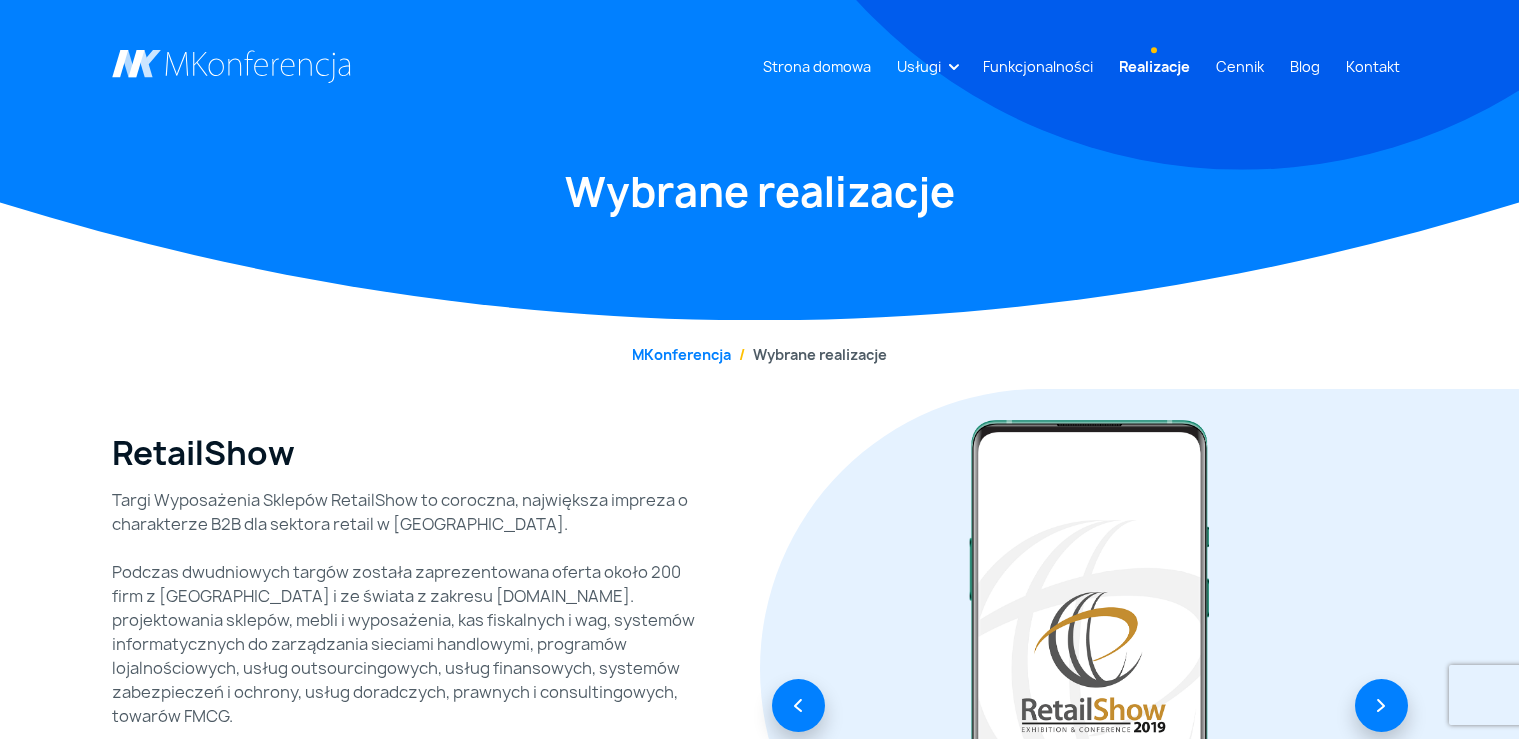 scroll, scrollTop: 0, scrollLeft: 0, axis: both 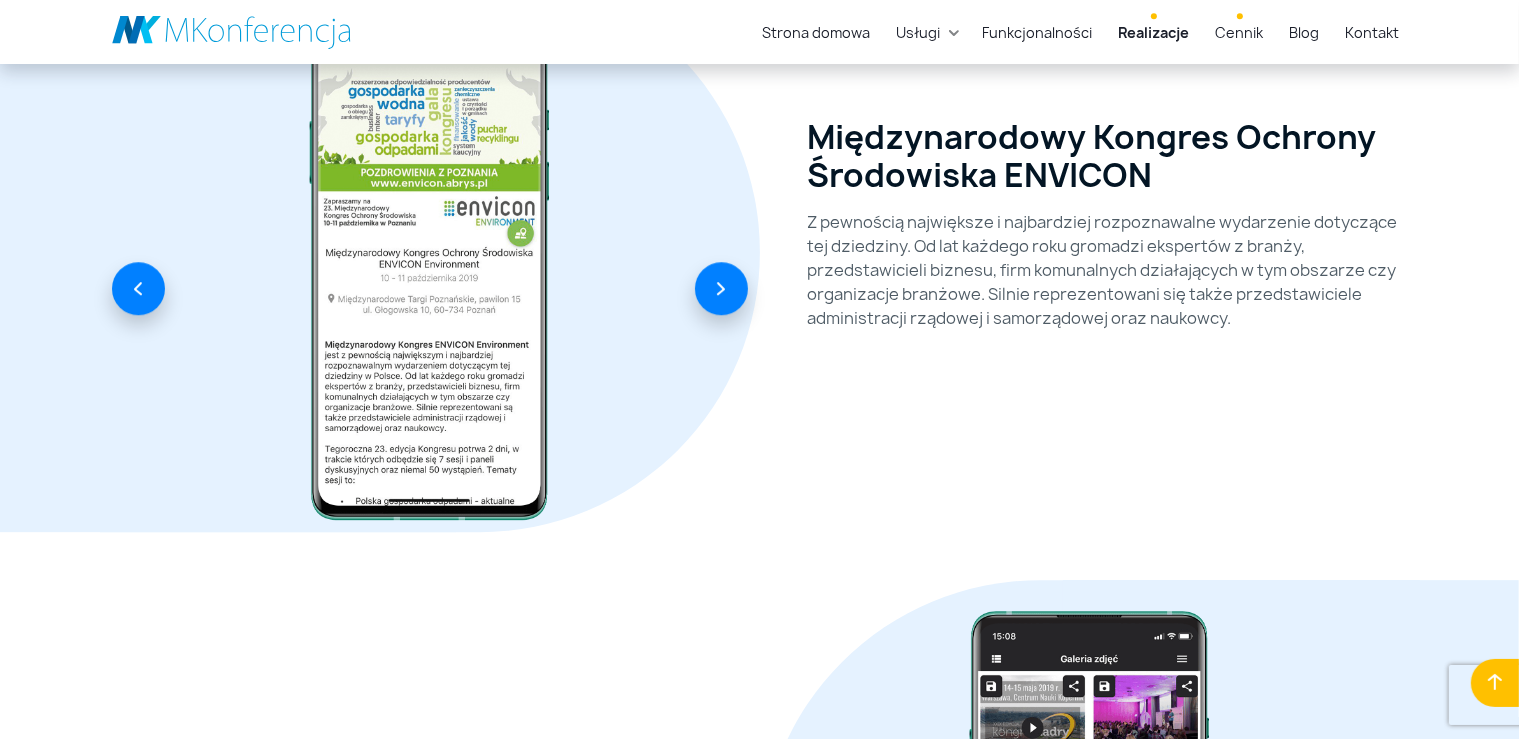 click on "Cennik" at bounding box center [1240, 32] 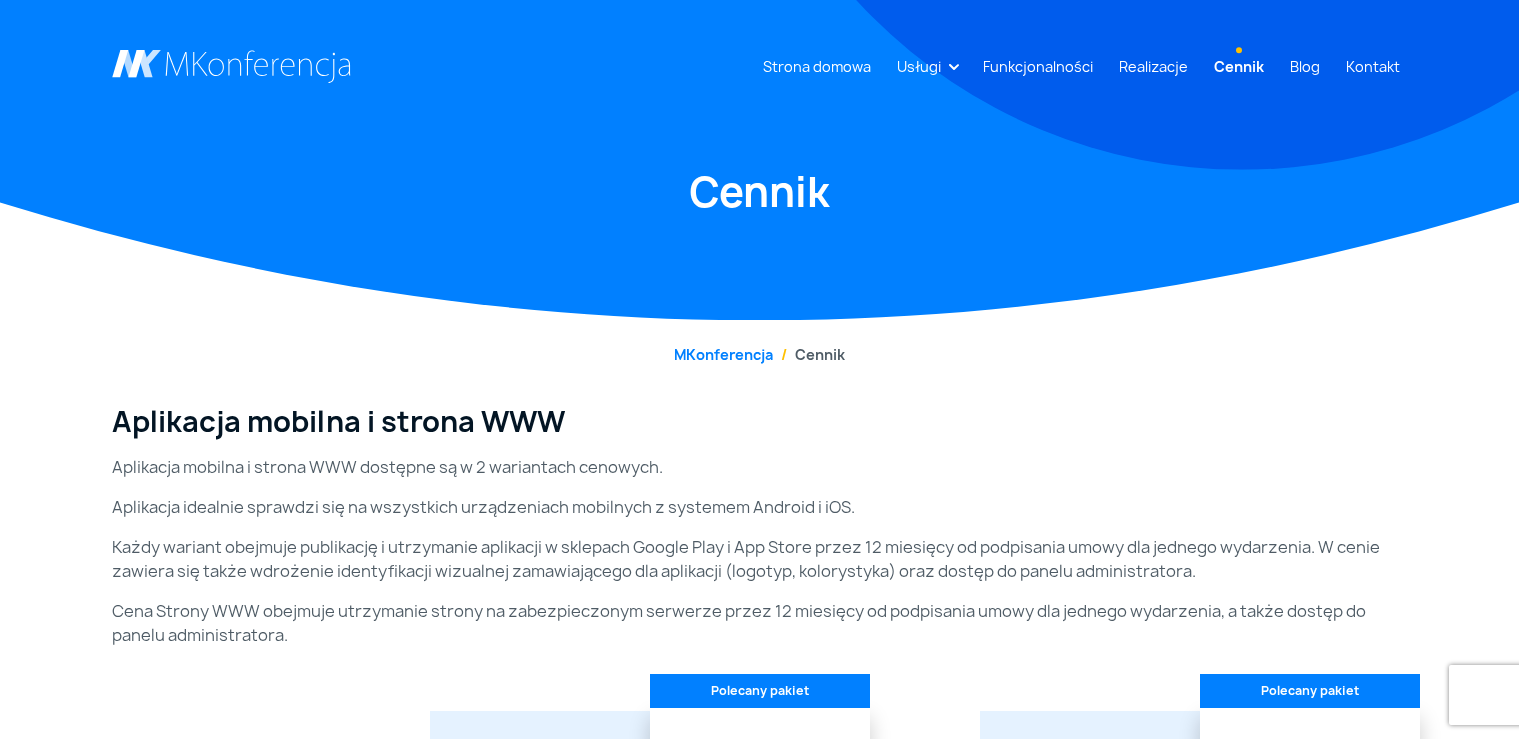 scroll, scrollTop: 0, scrollLeft: 0, axis: both 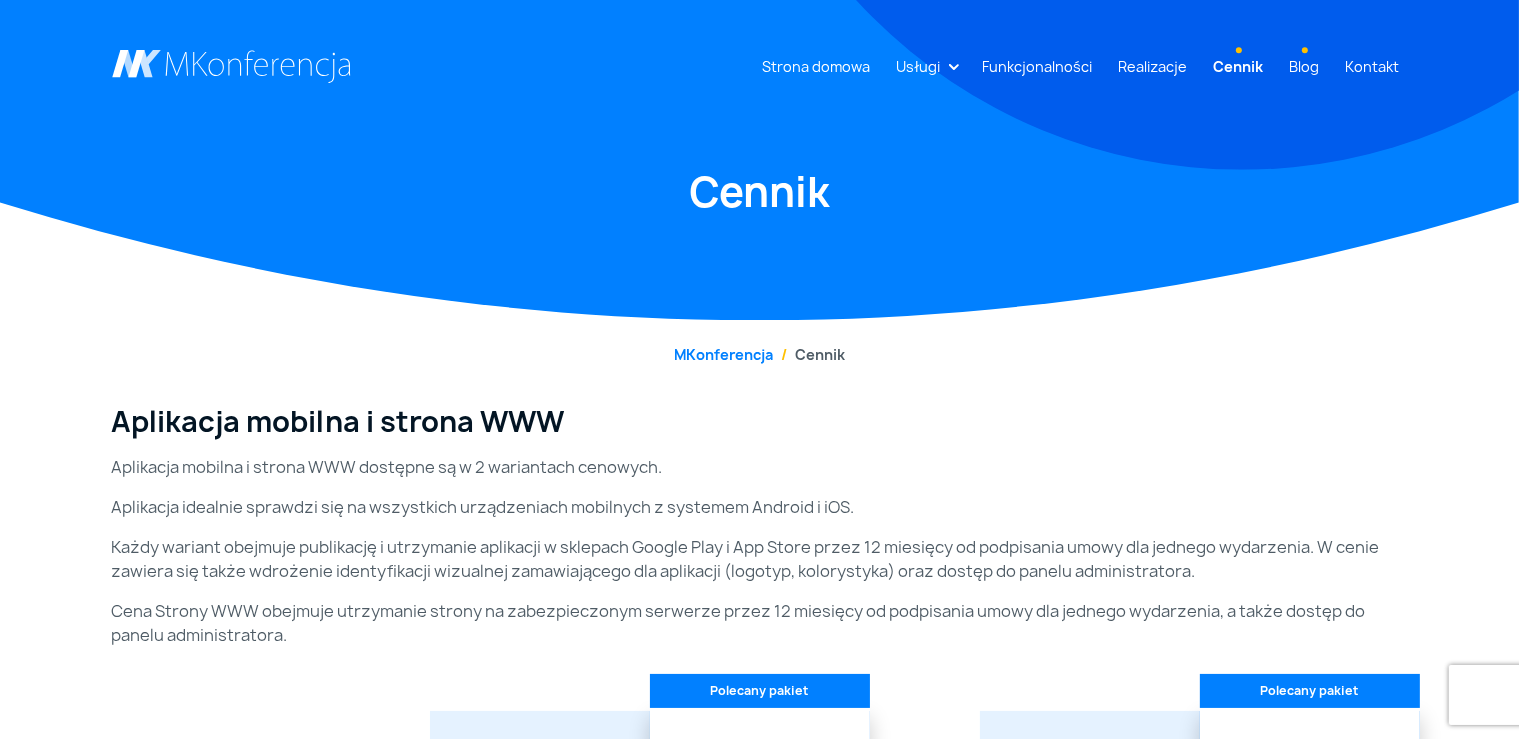click on "Blog" at bounding box center [1305, 66] 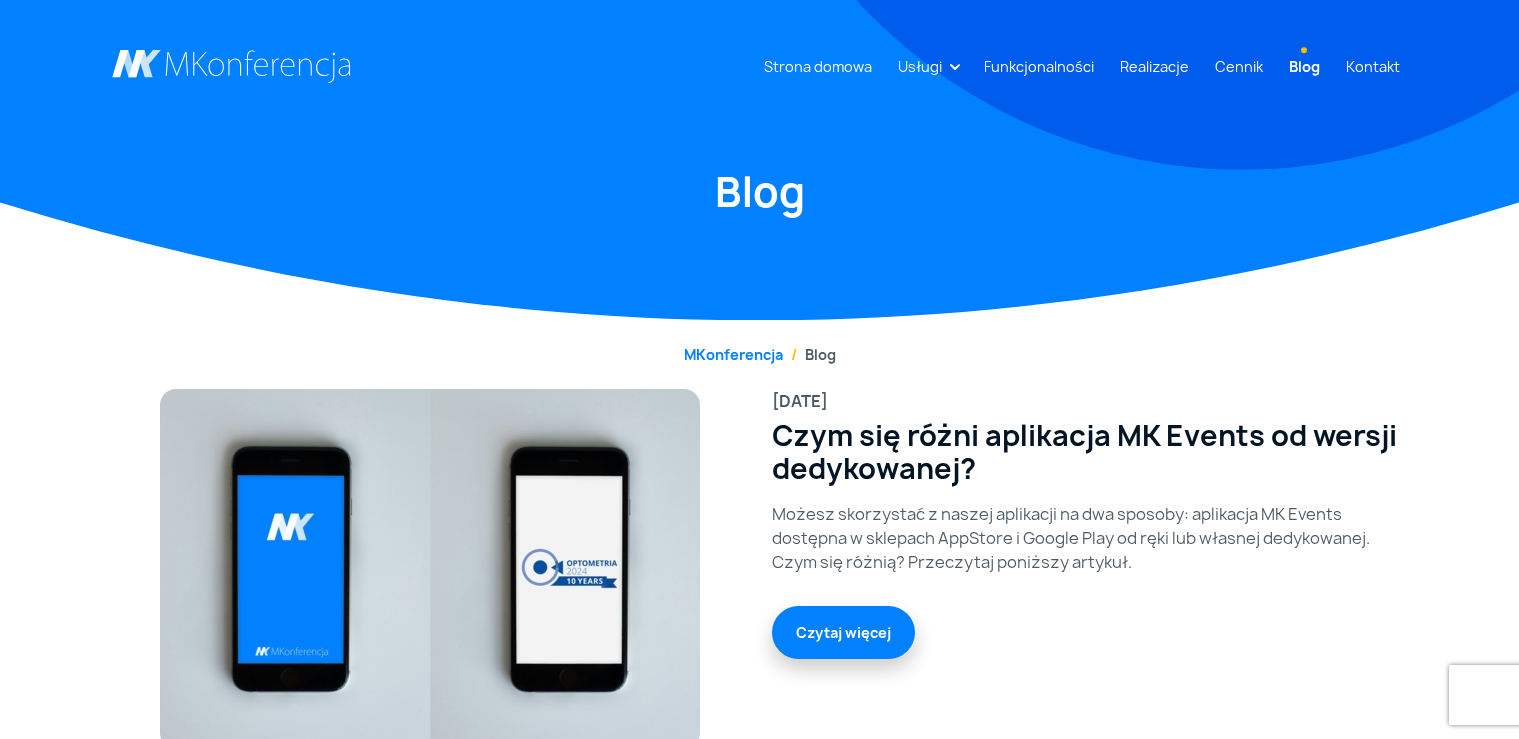 scroll, scrollTop: 0, scrollLeft: 0, axis: both 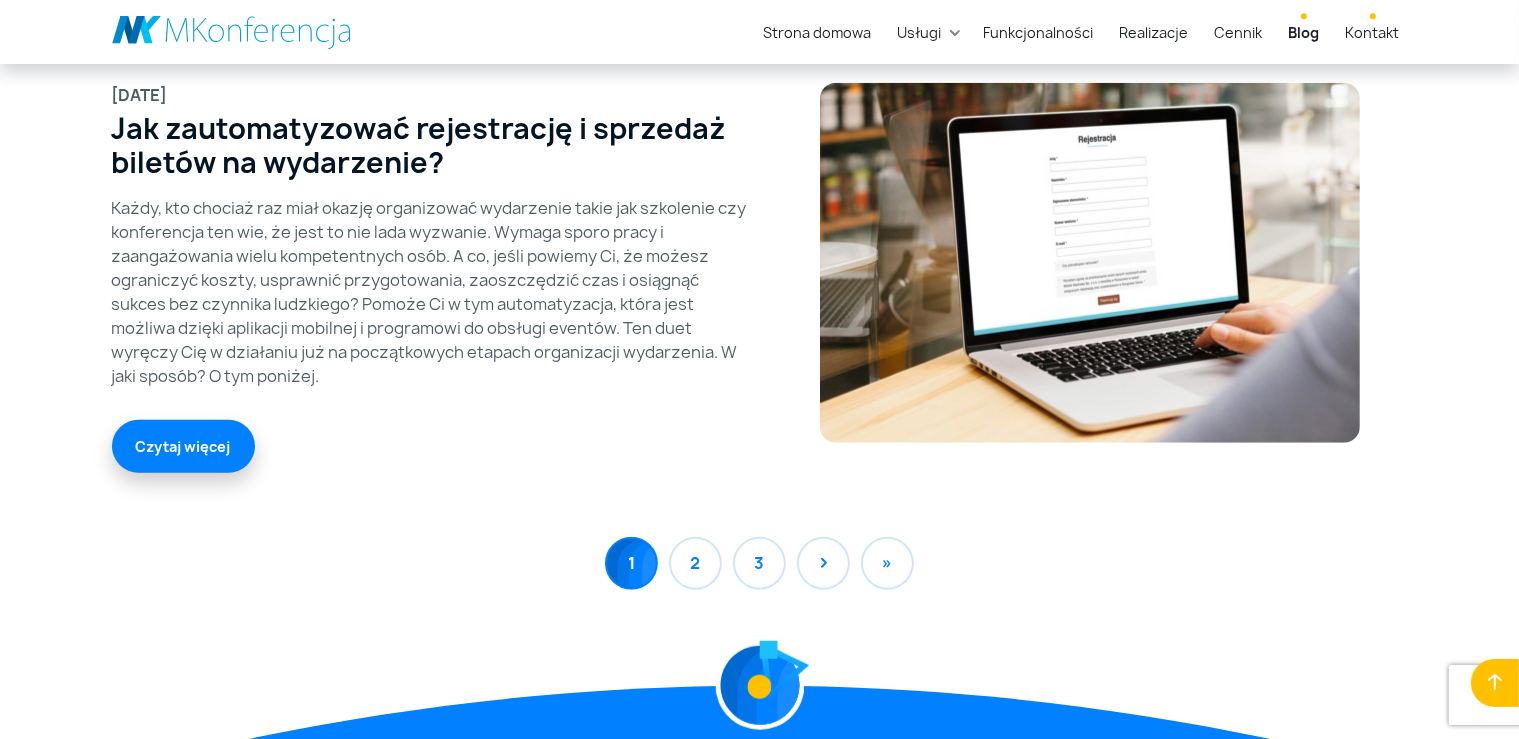 click on "Kontakt" at bounding box center (1373, 32) 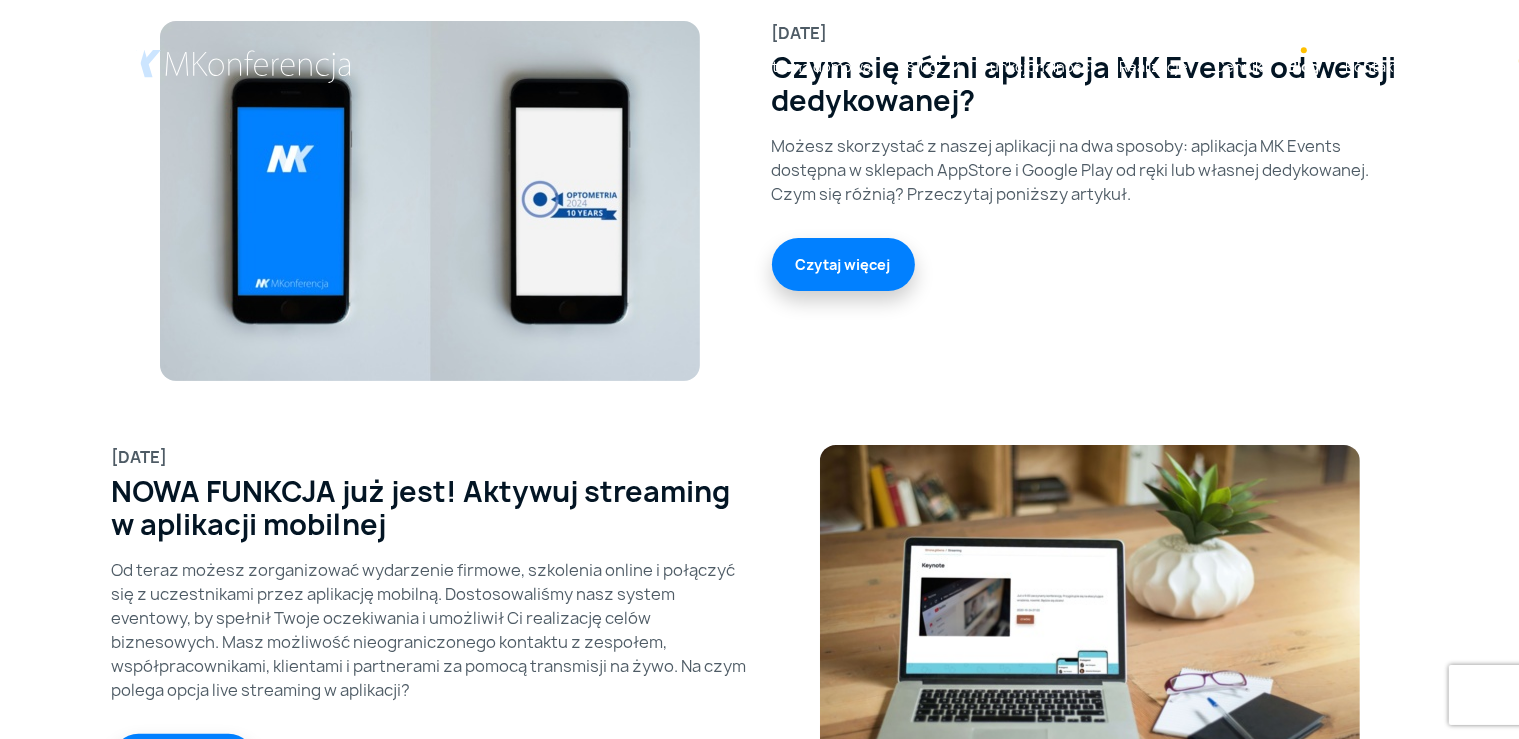 scroll, scrollTop: 0, scrollLeft: 0, axis: both 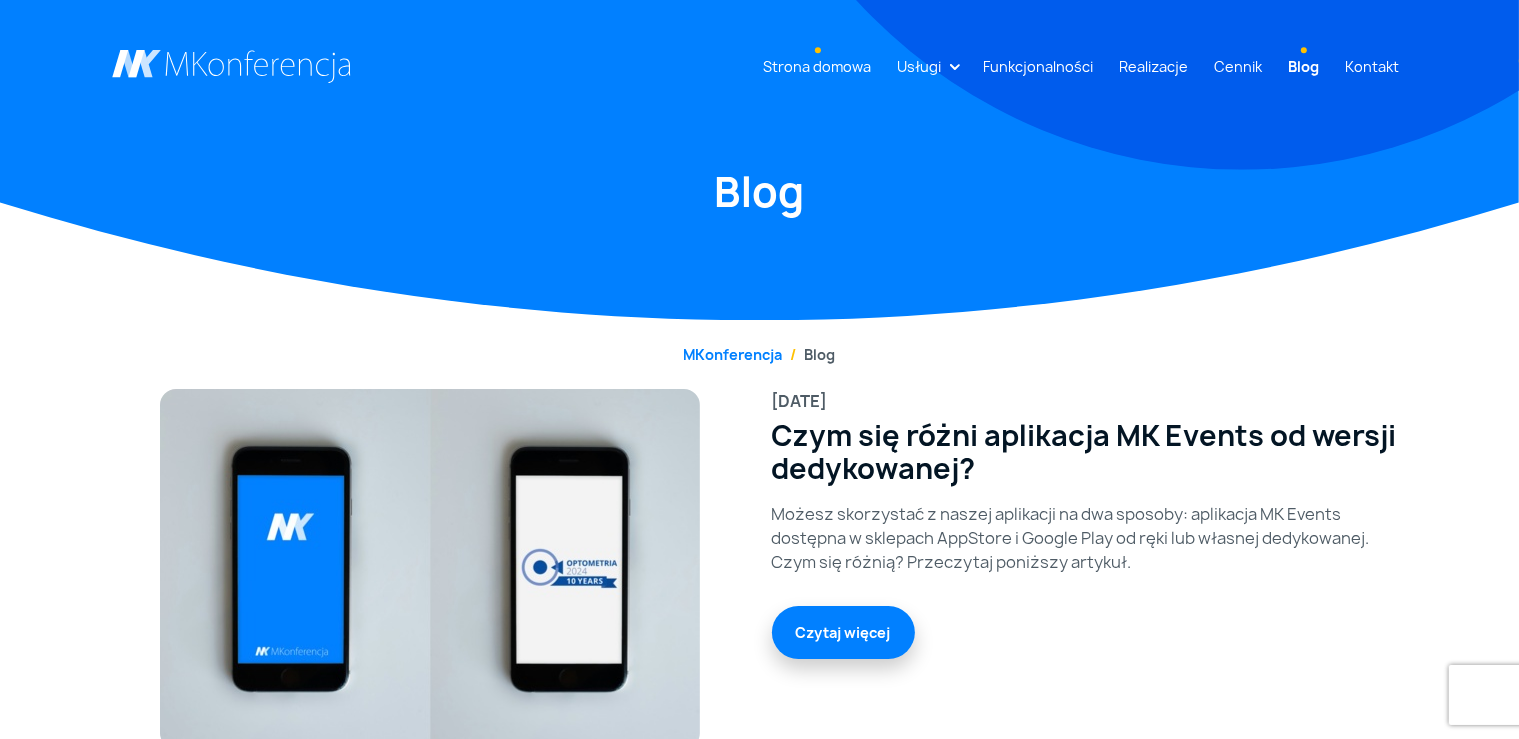 click on "Strona domowa" at bounding box center [818, 66] 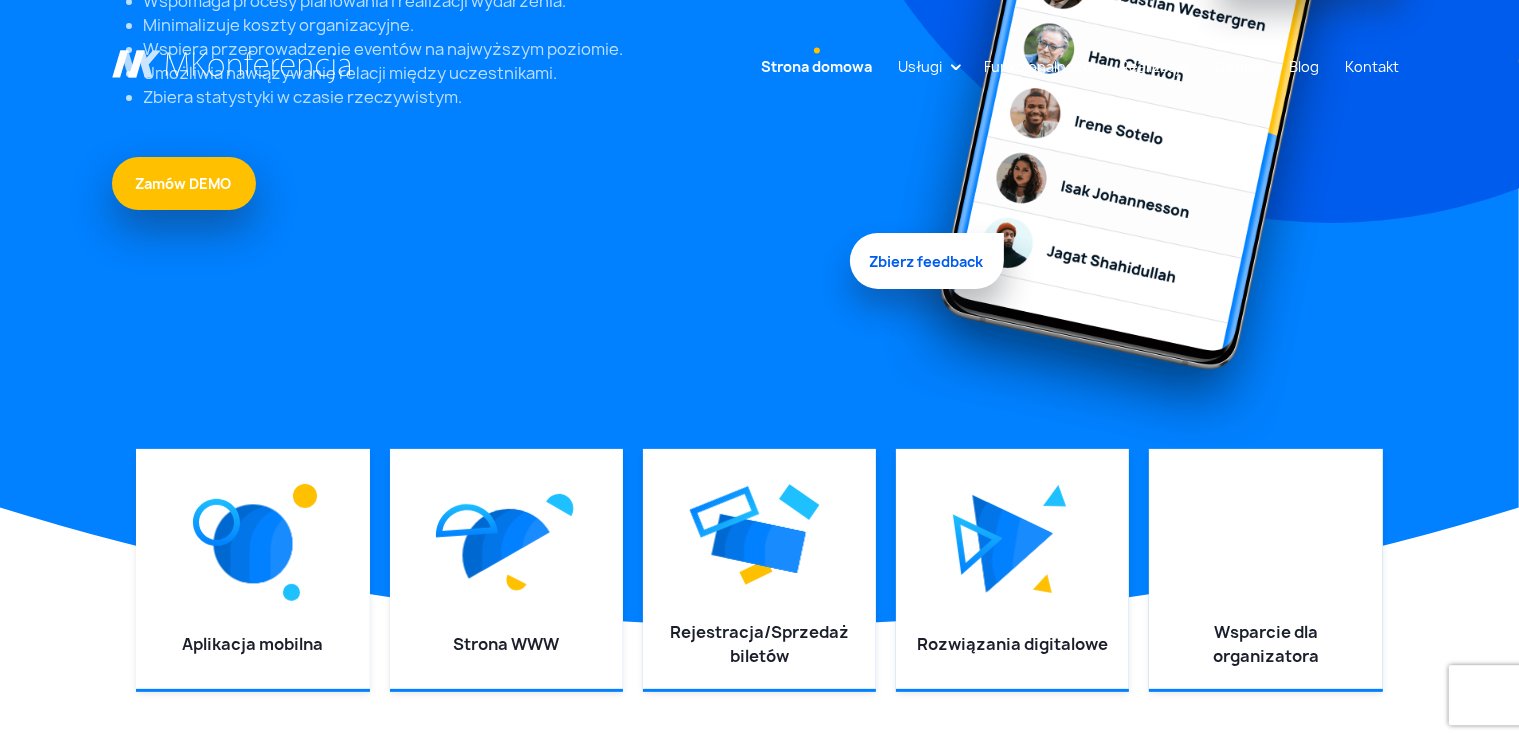 scroll, scrollTop: 0, scrollLeft: 0, axis: both 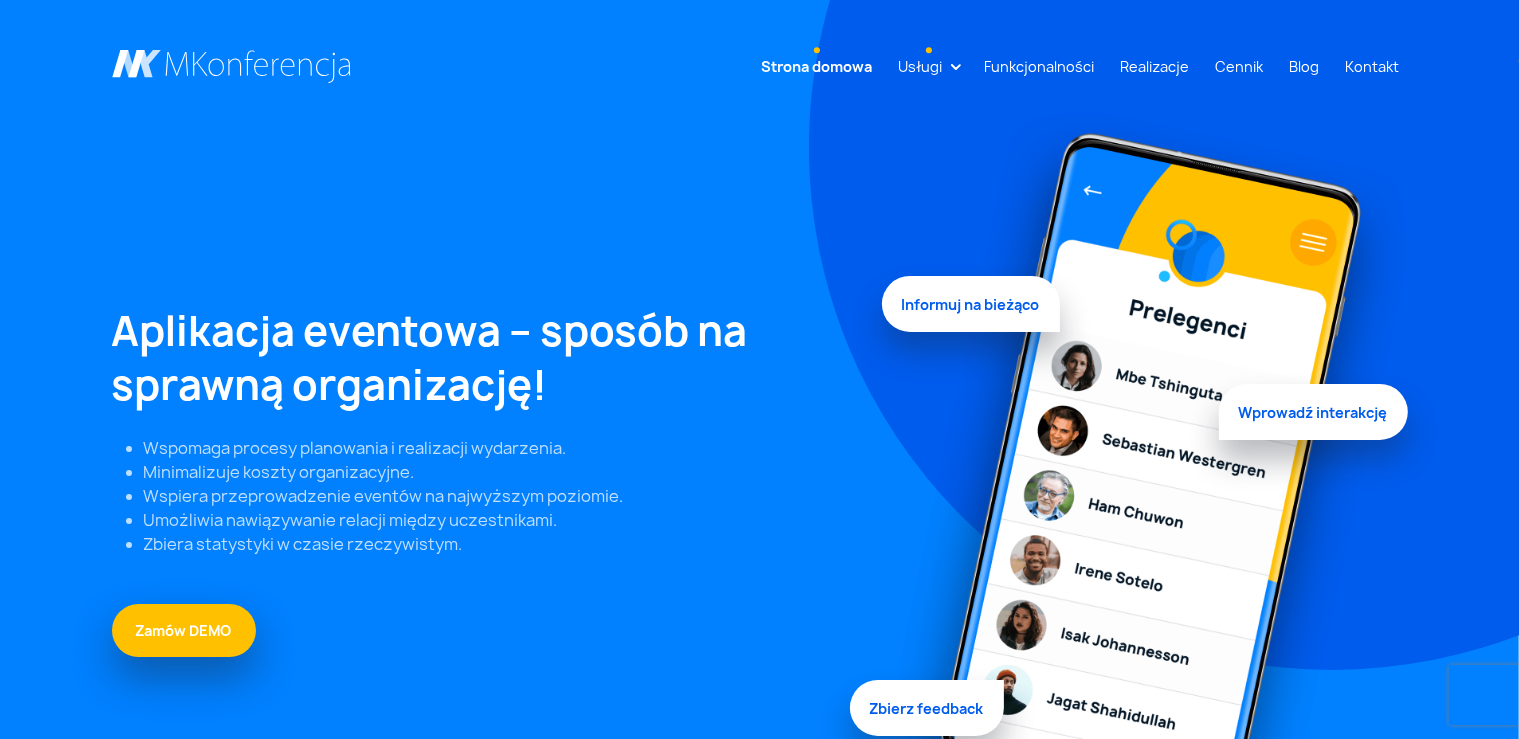 click on "Usługi" at bounding box center [921, 66] 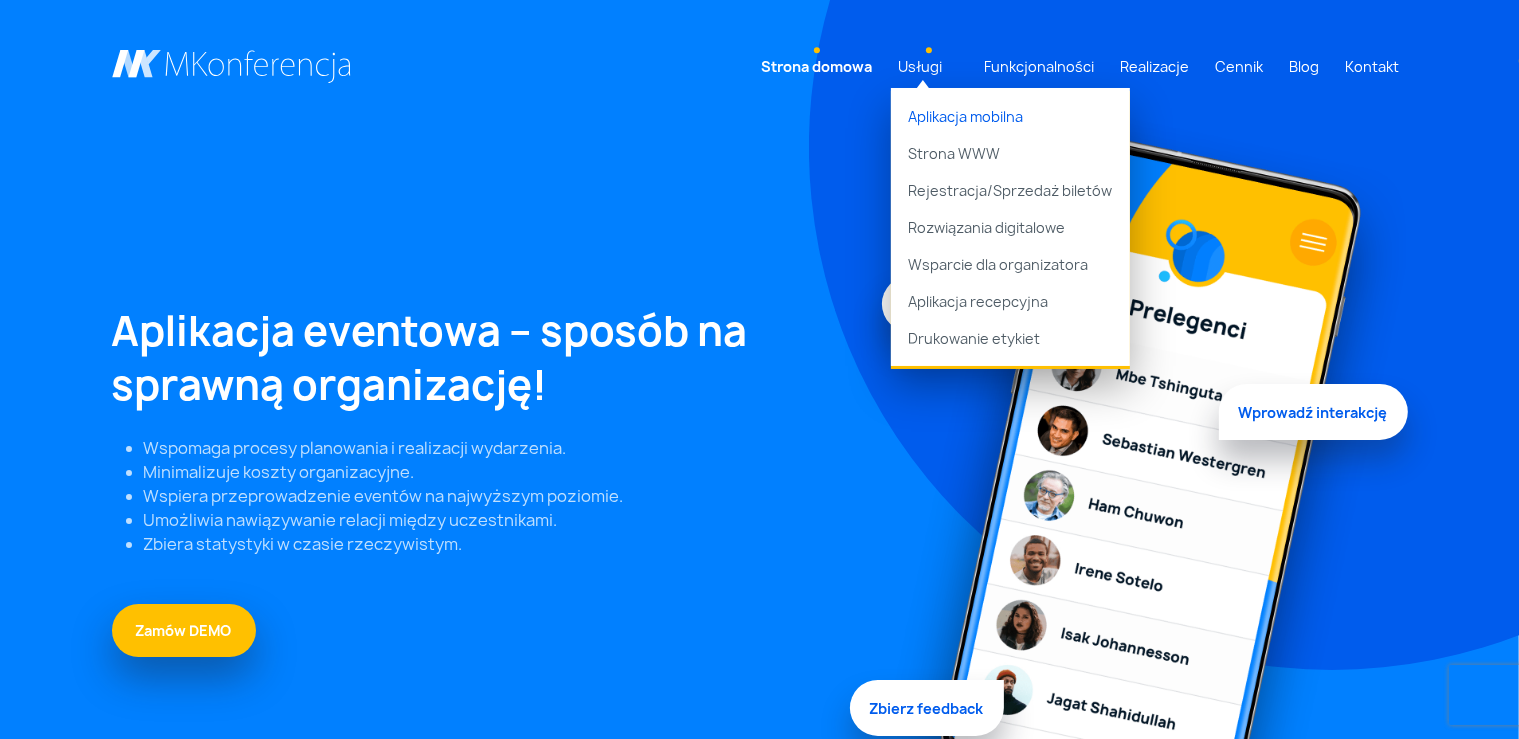 click on "Aplikacja mobilna" at bounding box center (1010, 111) 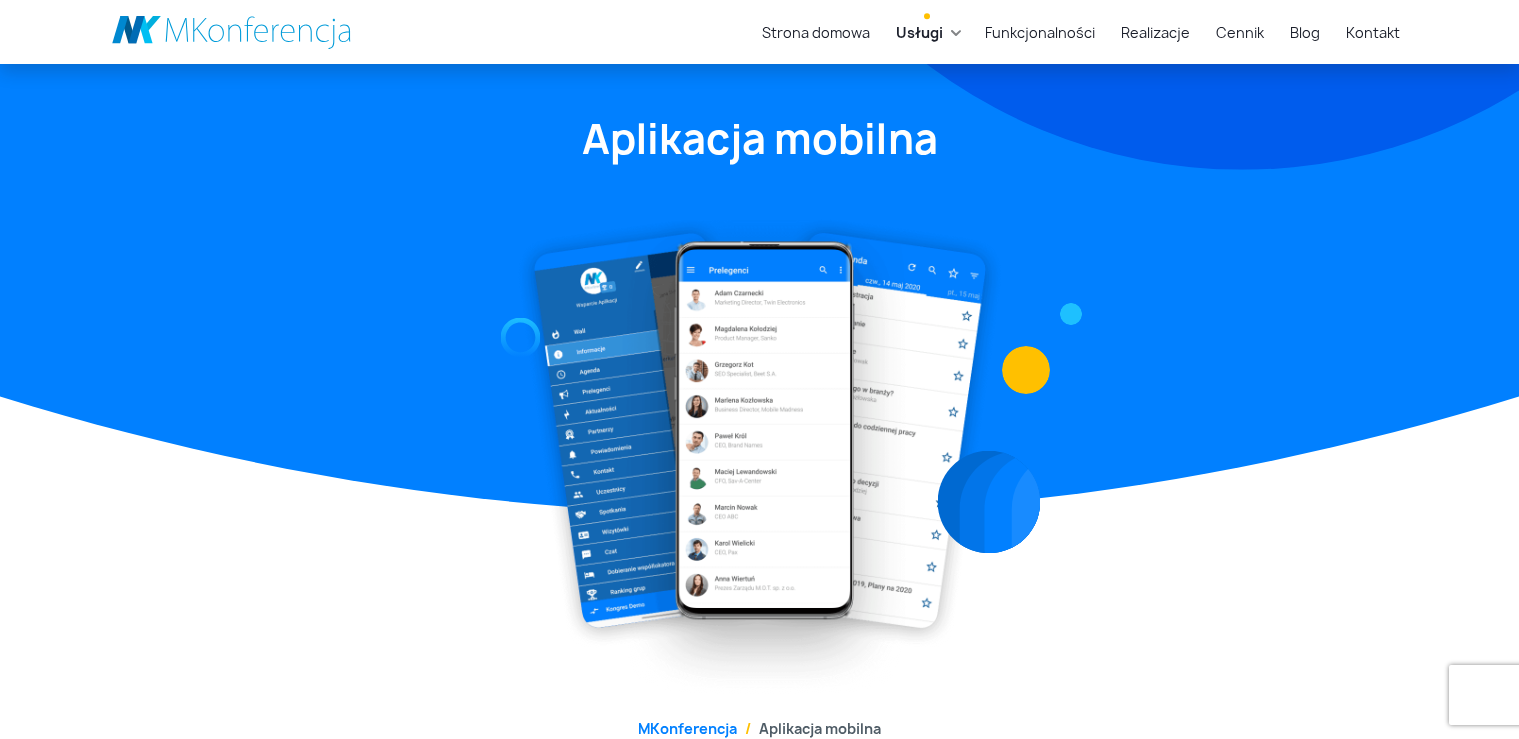 scroll, scrollTop: 1056, scrollLeft: 0, axis: vertical 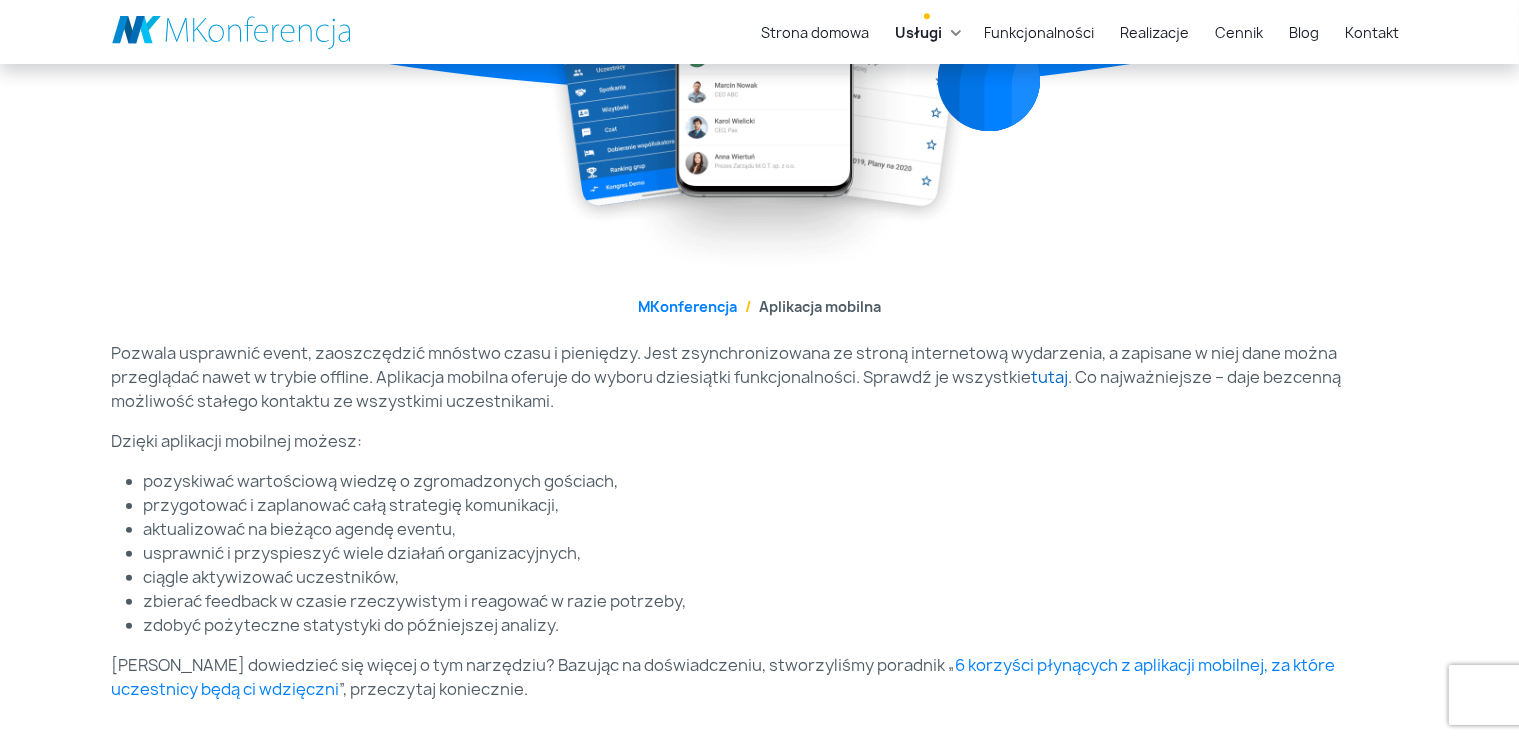 click on "tutaj" at bounding box center [1050, 377] 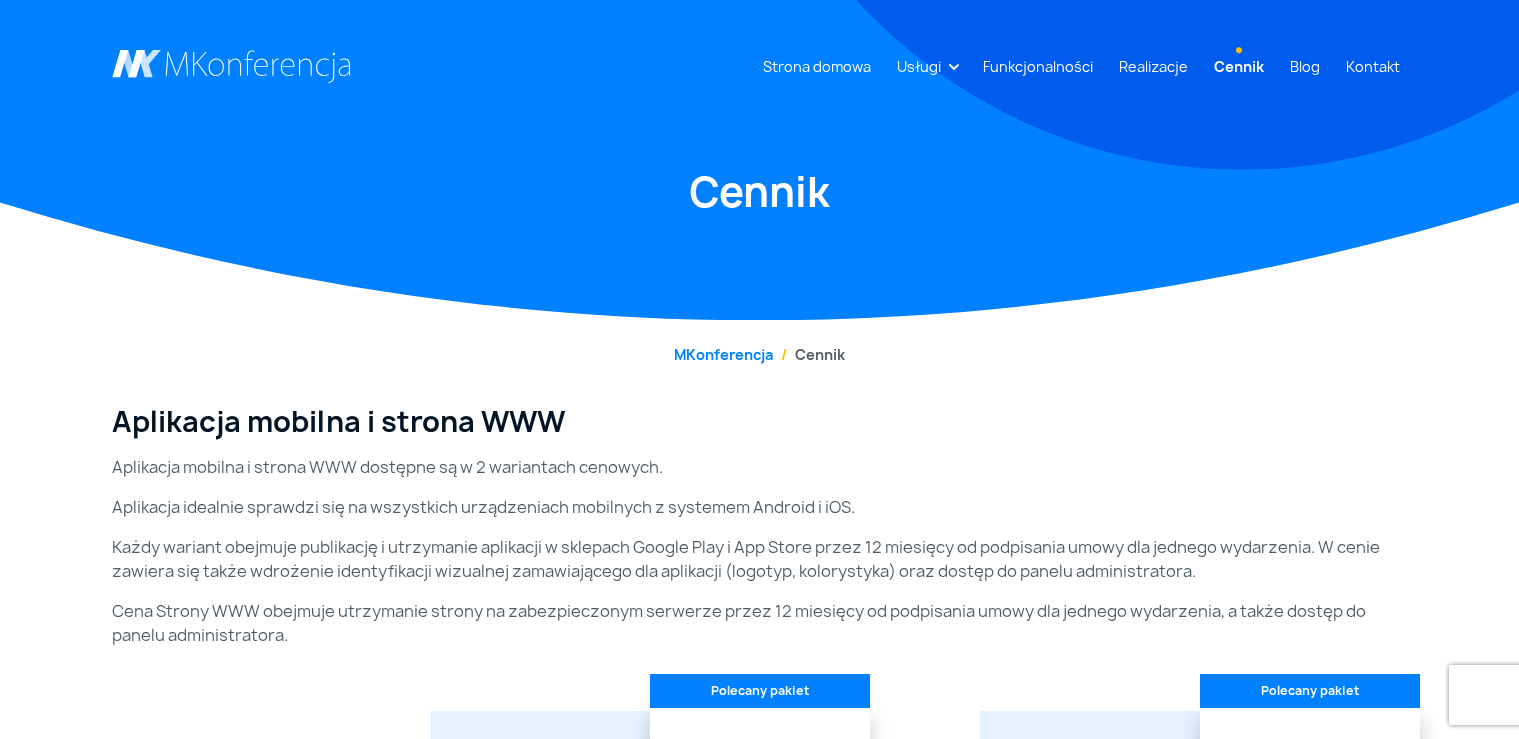 scroll, scrollTop: 0, scrollLeft: 0, axis: both 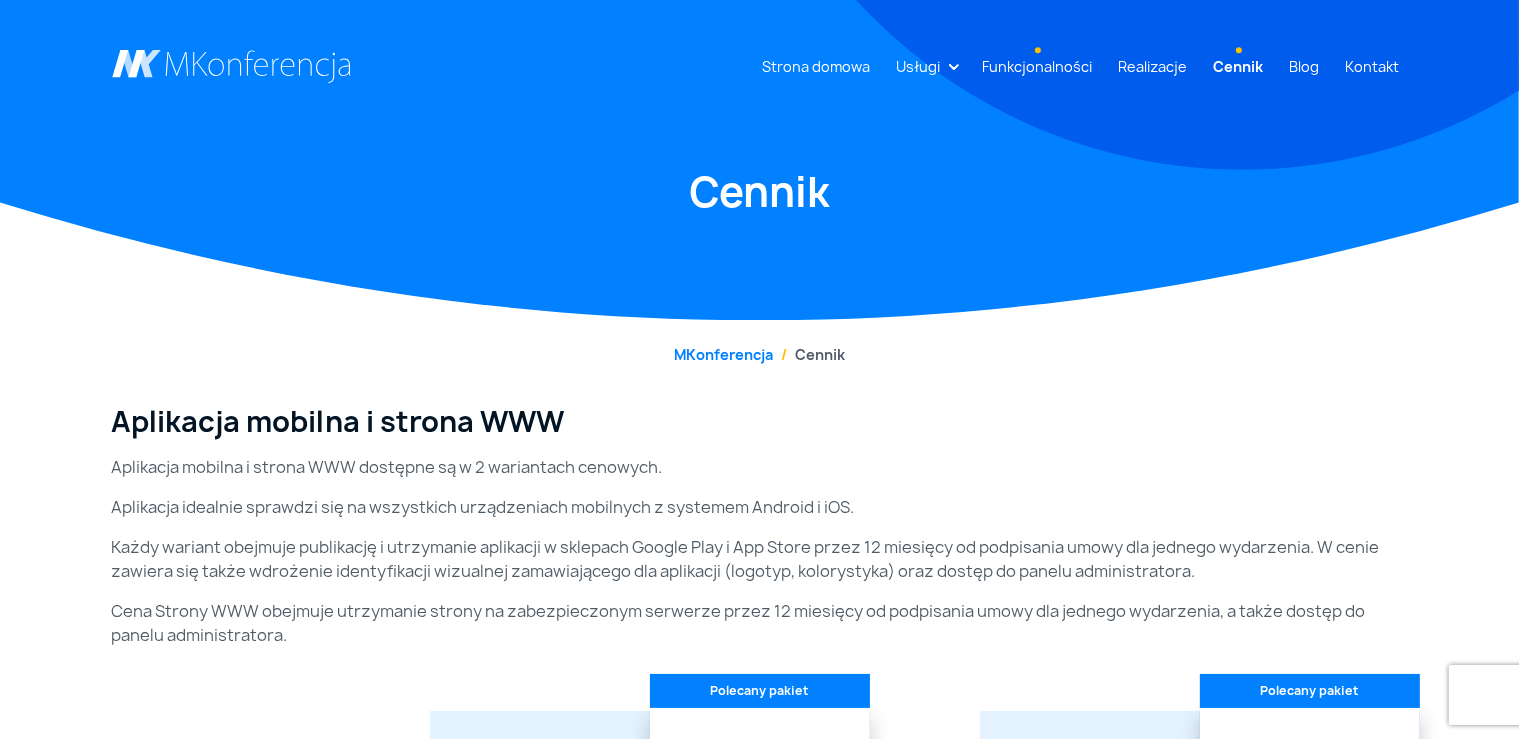 click on "Funkcjonalności" at bounding box center [1038, 66] 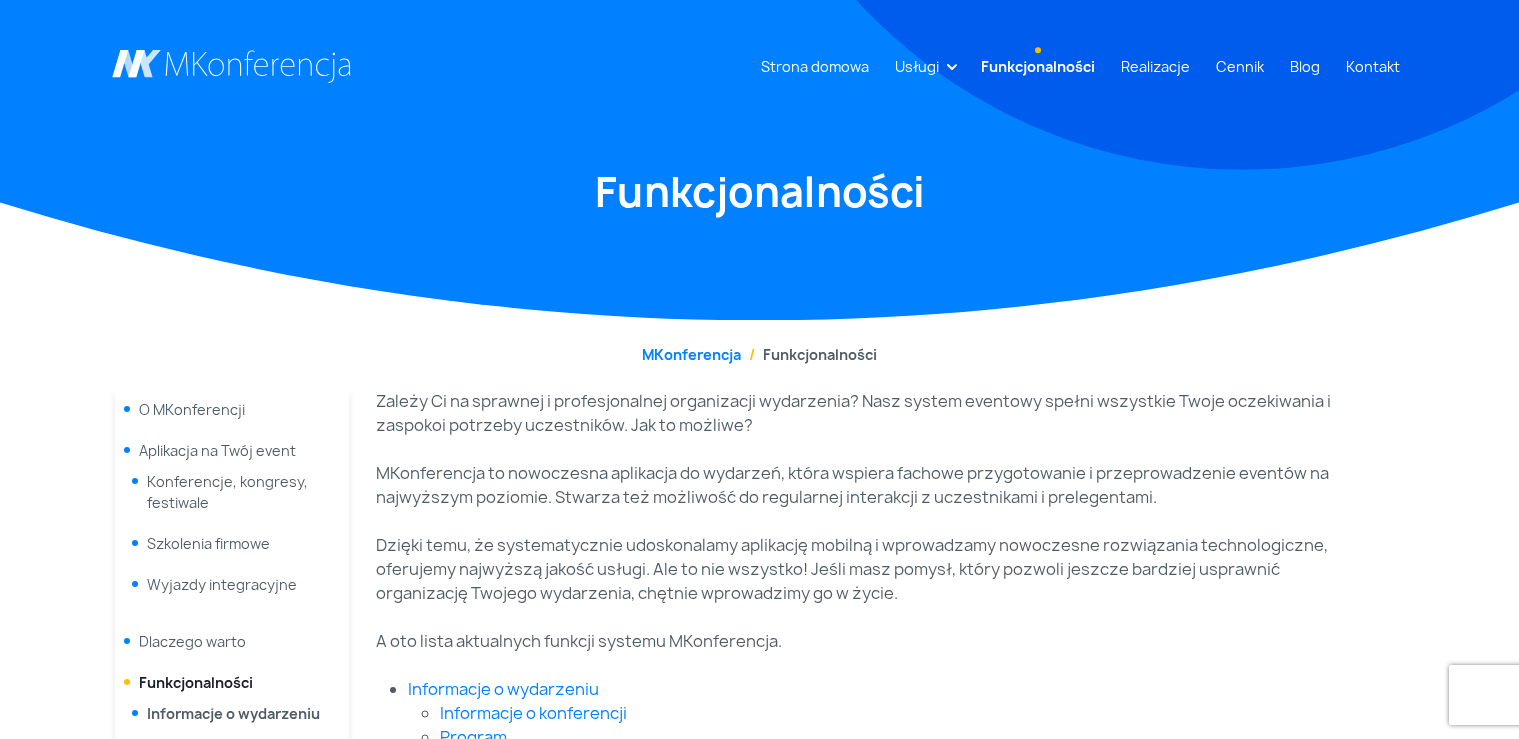 scroll, scrollTop: 0, scrollLeft: 0, axis: both 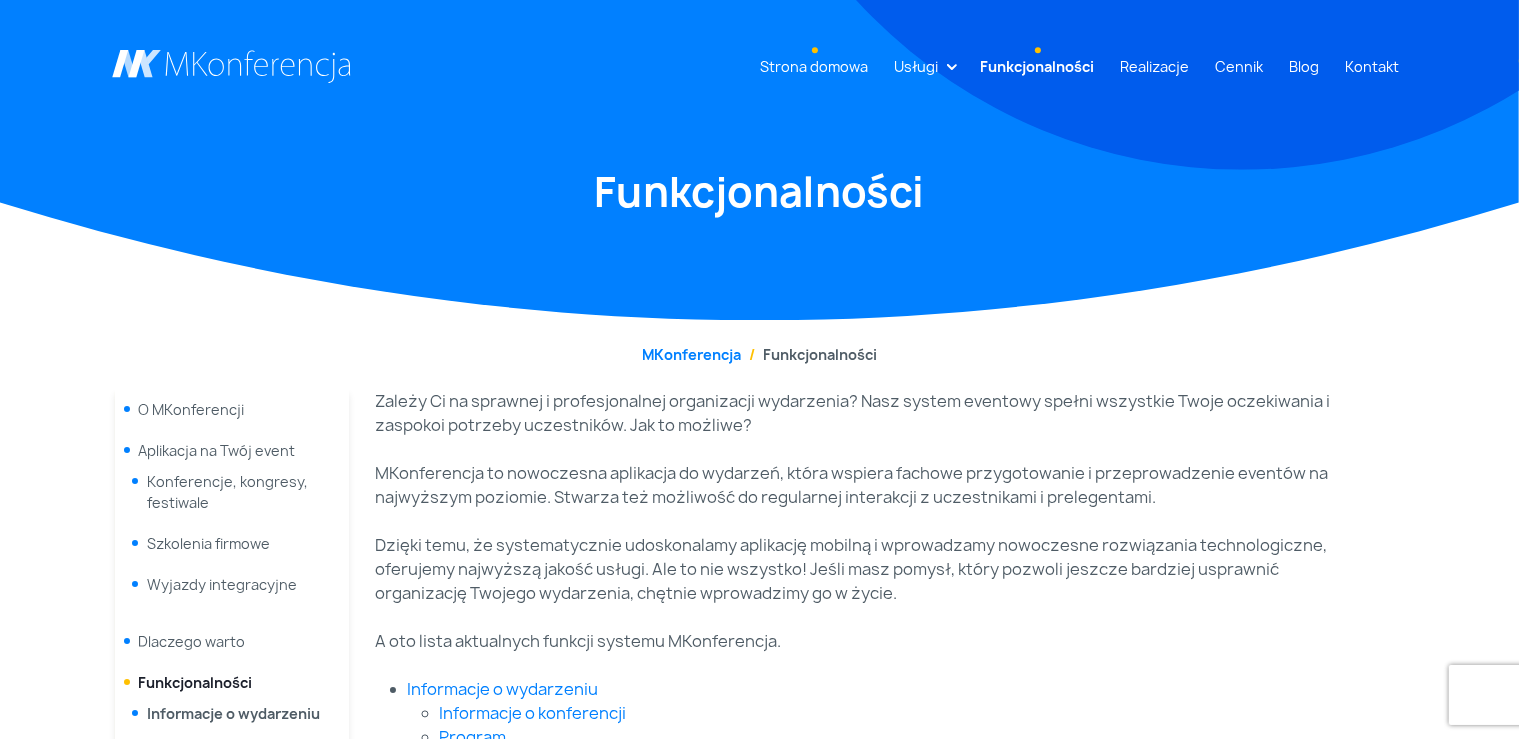 click on "Strona domowa" at bounding box center [815, 66] 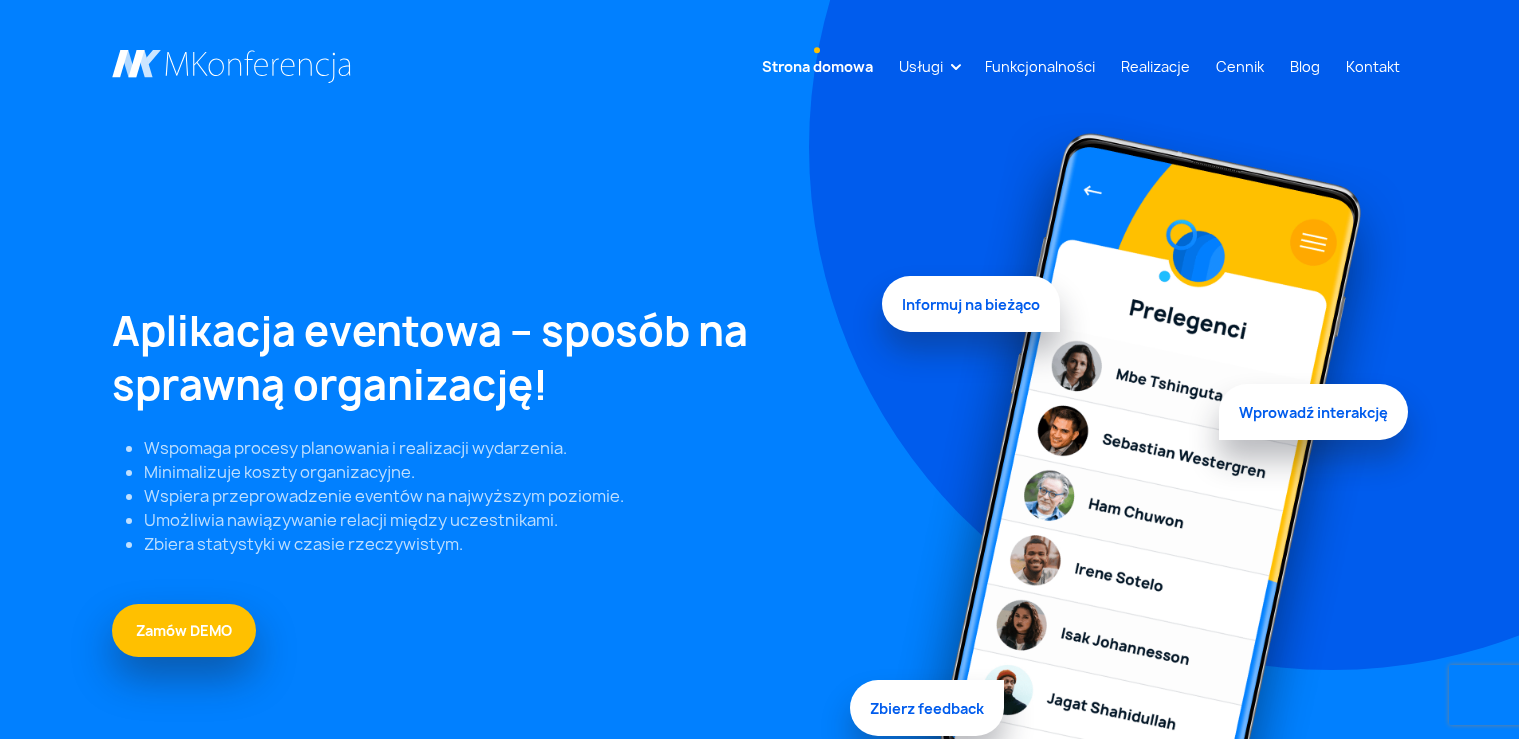 scroll, scrollTop: 0, scrollLeft: 0, axis: both 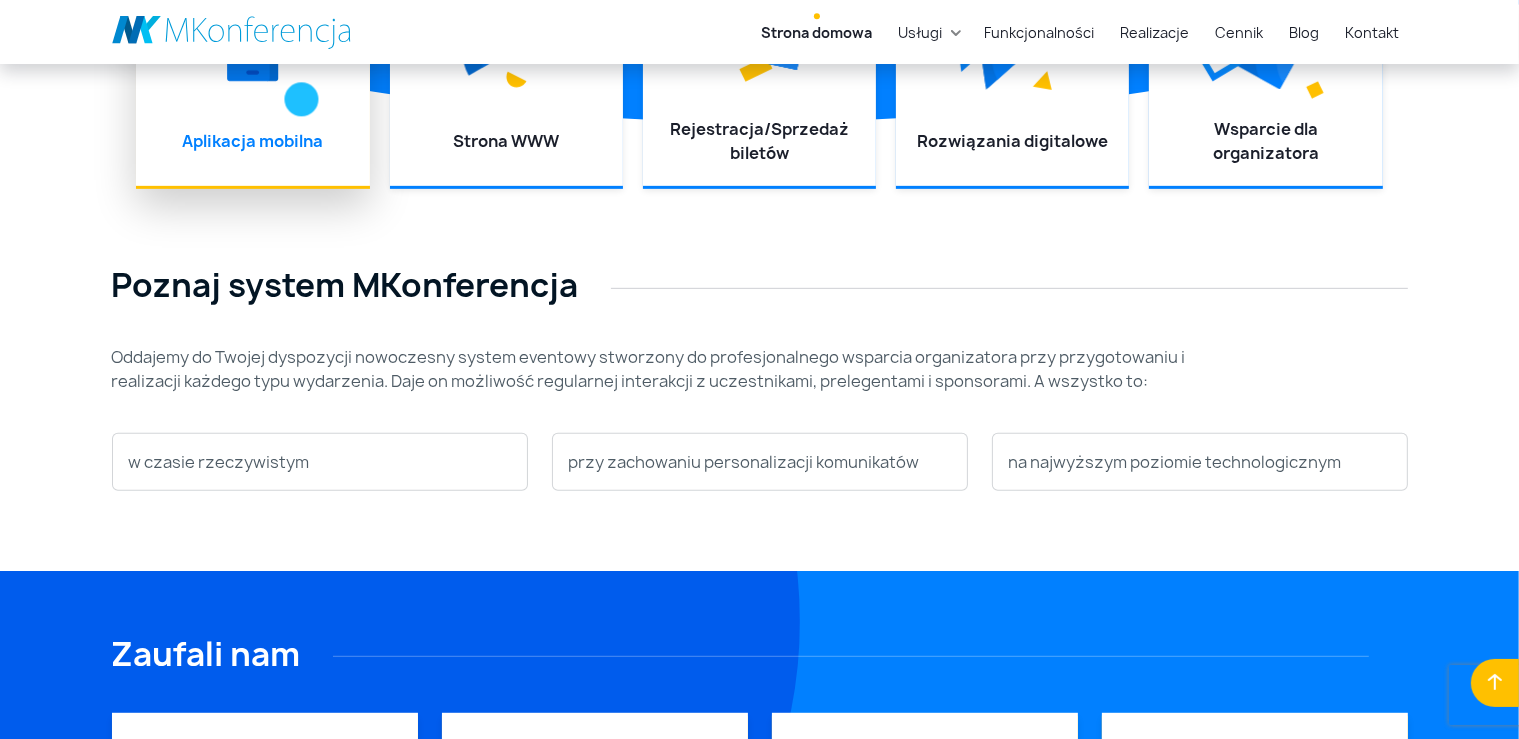 click at bounding box center [252, 41] 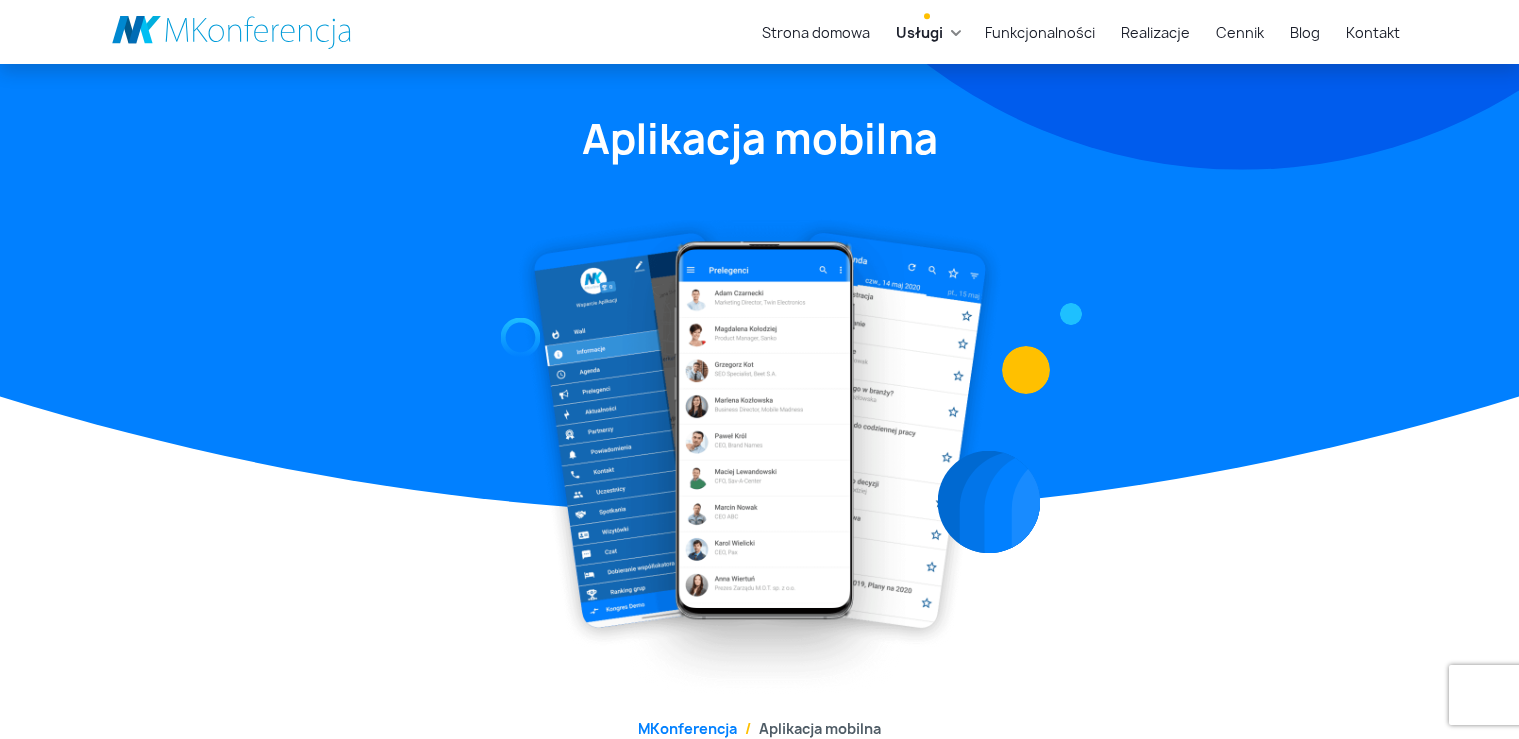 scroll, scrollTop: 845, scrollLeft: 0, axis: vertical 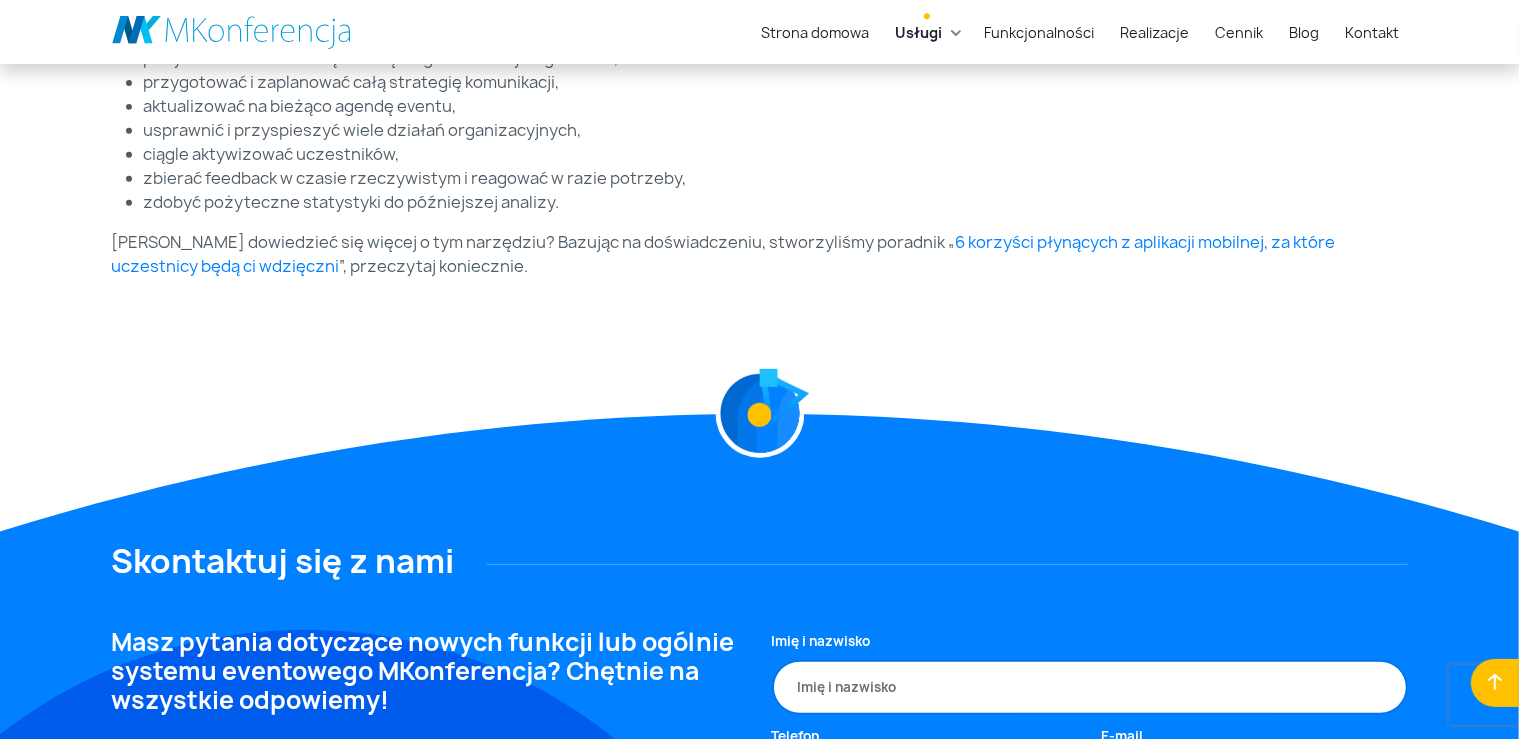 click on "[PERSON_NAME] dowiedzieć się więcej o tym narzędziu? Bazując na doświadczeniu, stworzyliśmy poradnik „ 6 korzyści płynących z aplikacji mobilnej, za które uczestnicy będą ci wdzięczni ”, przeczytaj koniecznie." at bounding box center [760, 254] 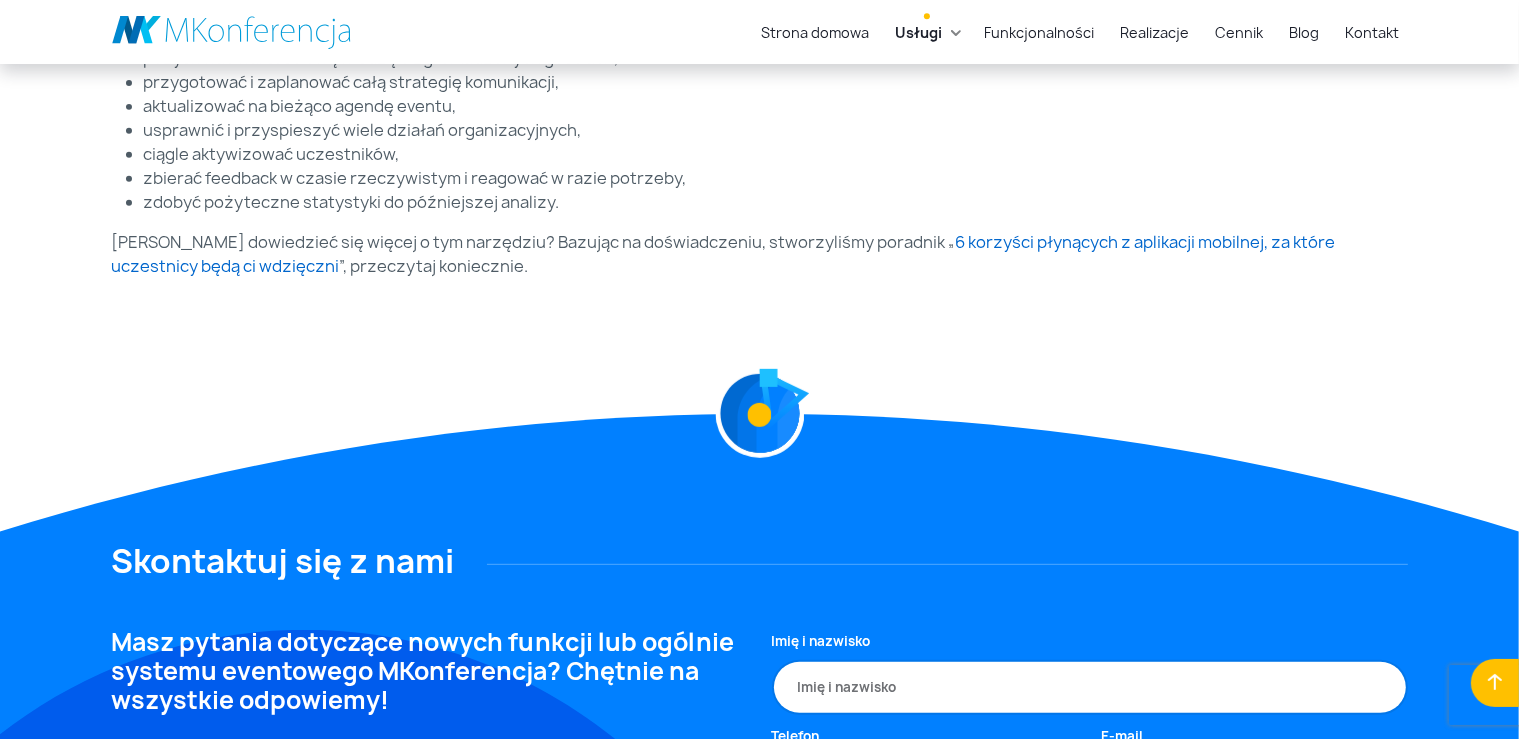 click on "6 korzyści płynących z aplikacji mobilnej, za które uczestnicy będą ci wdzięczni" at bounding box center (724, 254) 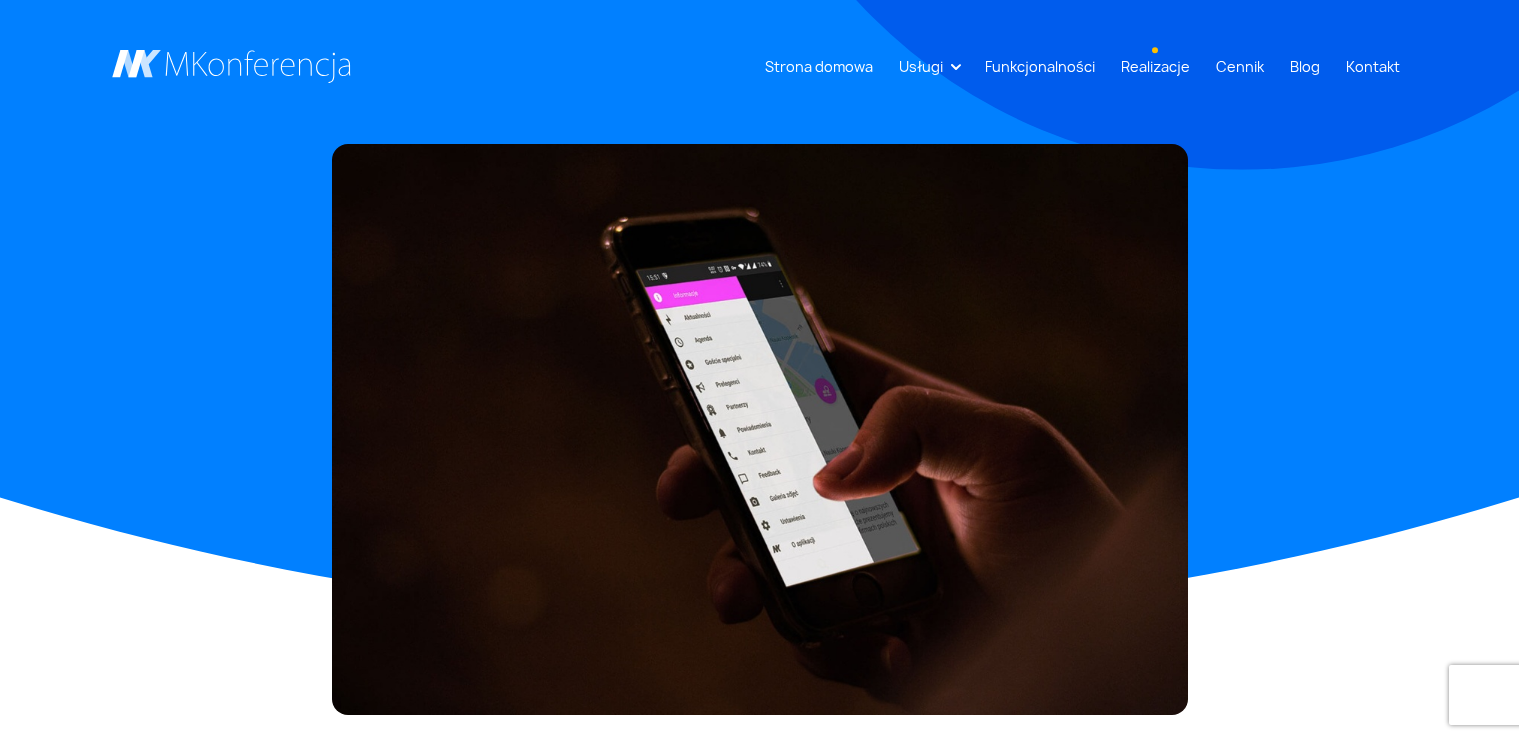 scroll, scrollTop: 0, scrollLeft: 0, axis: both 